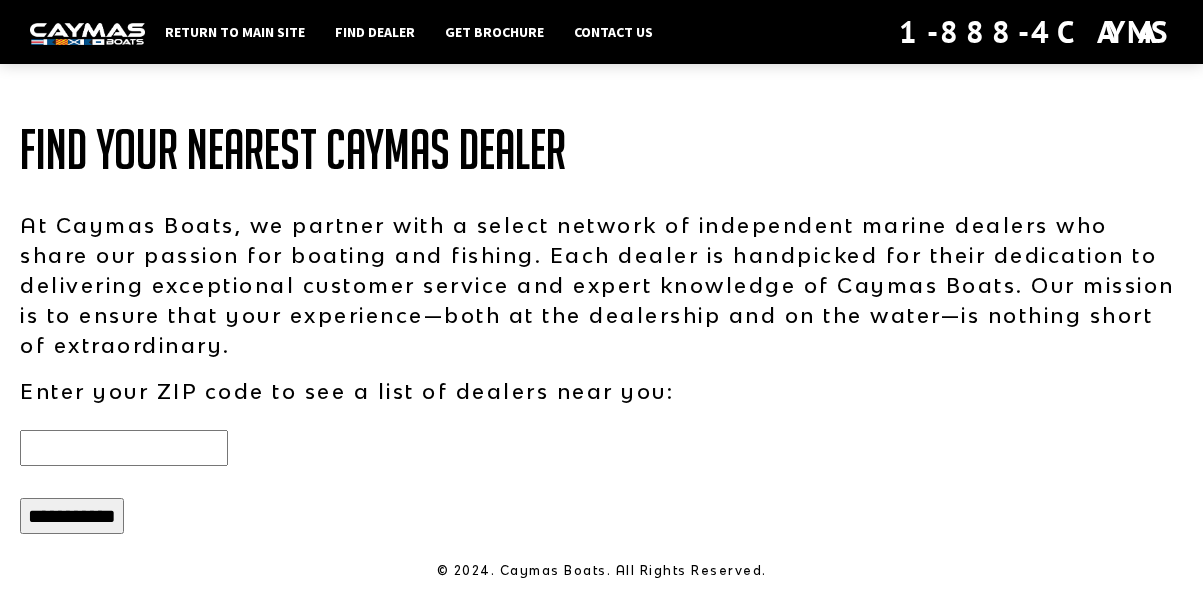 scroll, scrollTop: 0, scrollLeft: 0, axis: both 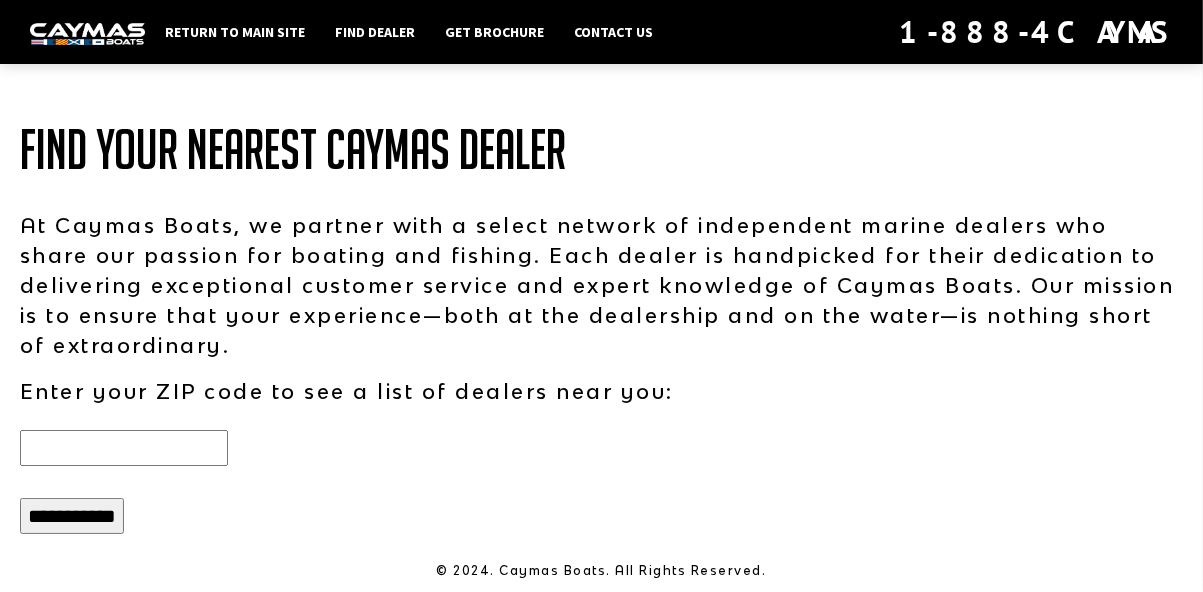 type on "*****" 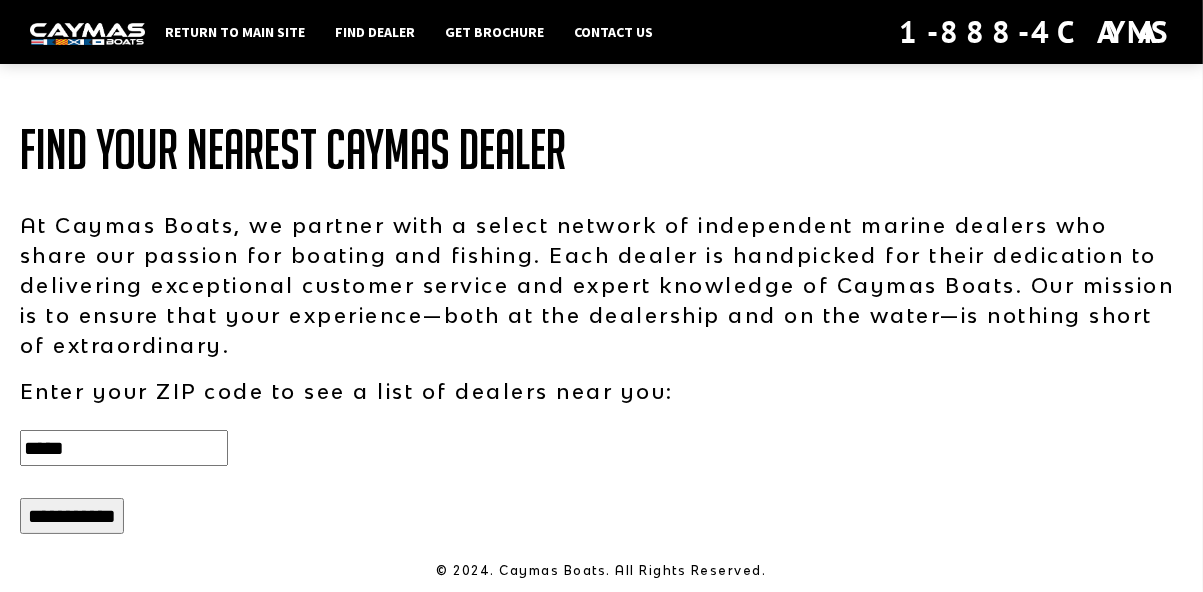 click on "**********" at bounding box center (72, 516) 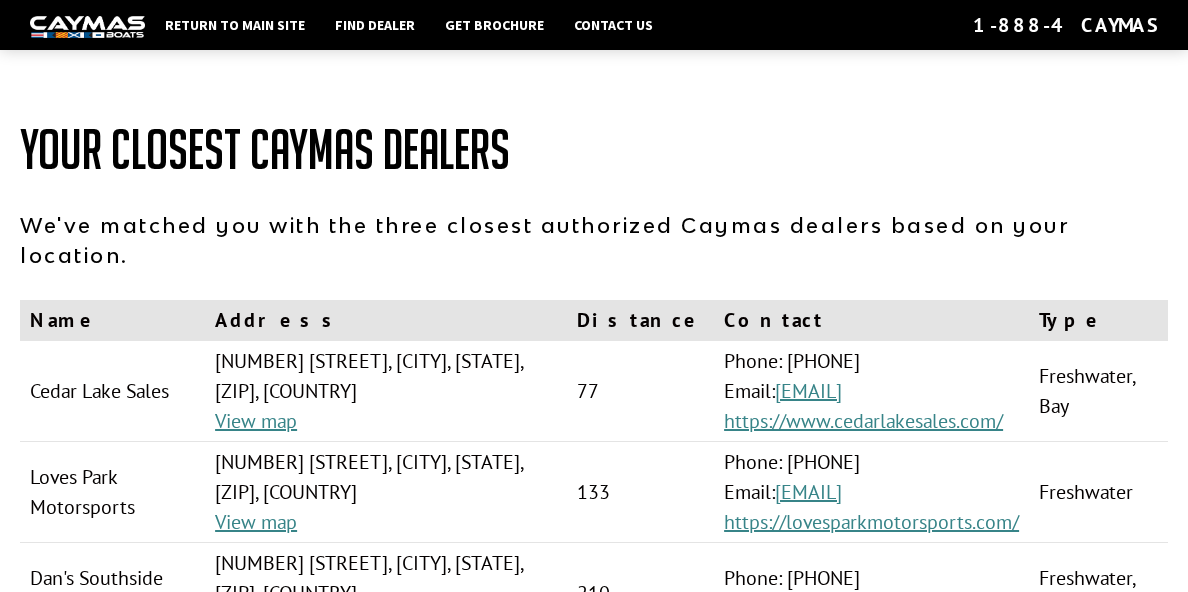 scroll, scrollTop: 0, scrollLeft: 0, axis: both 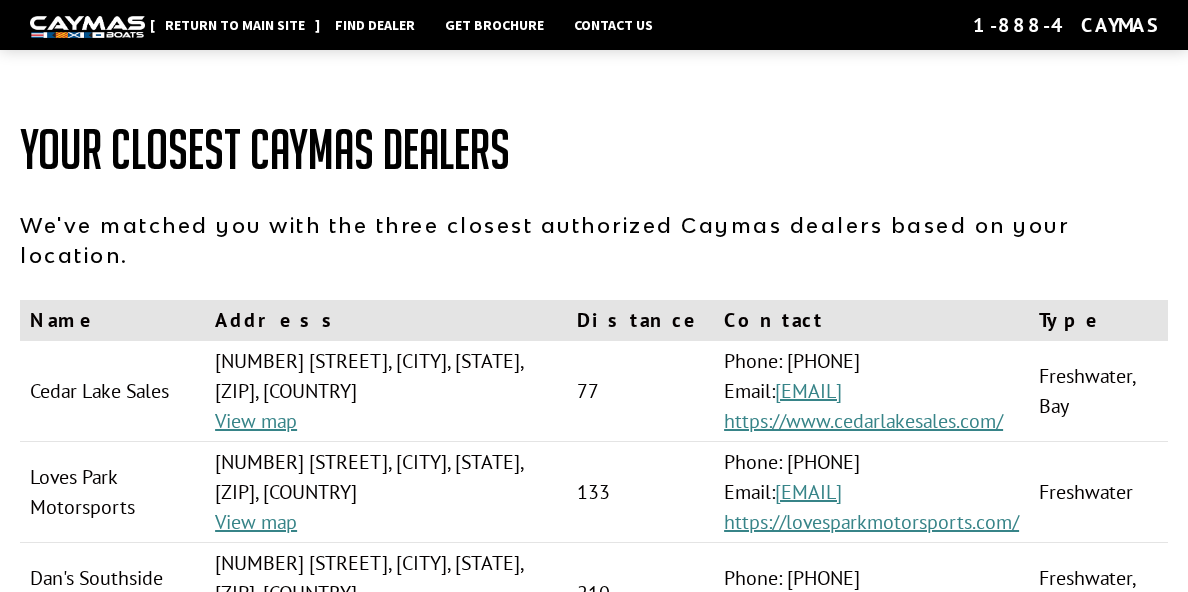 click on "Return to main site" at bounding box center [235, 25] 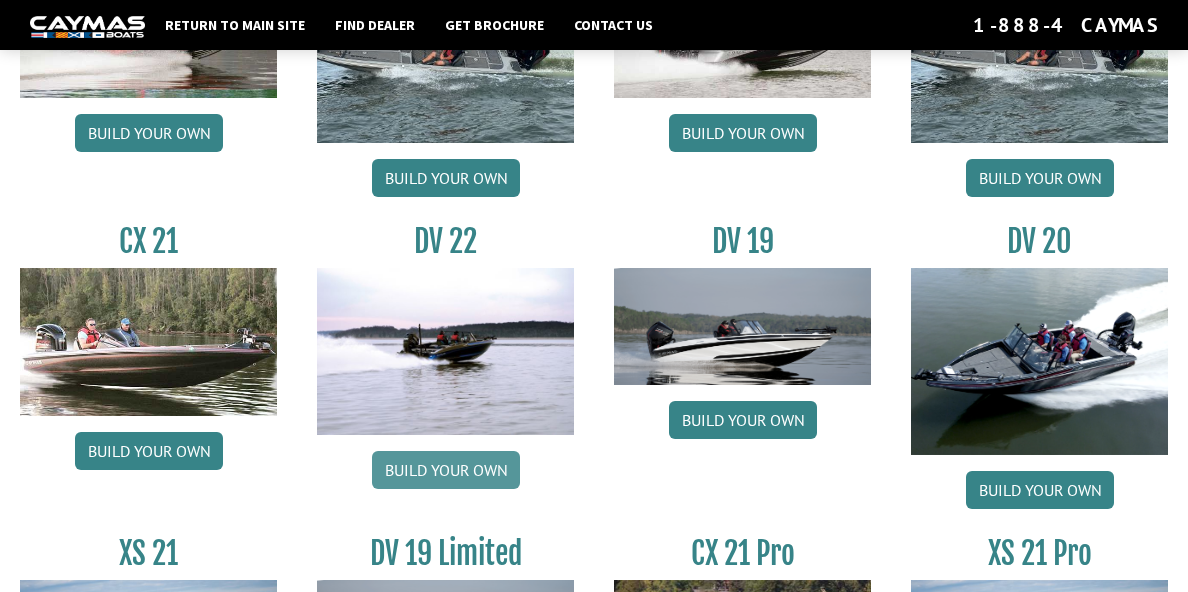 scroll, scrollTop: 2092, scrollLeft: 0, axis: vertical 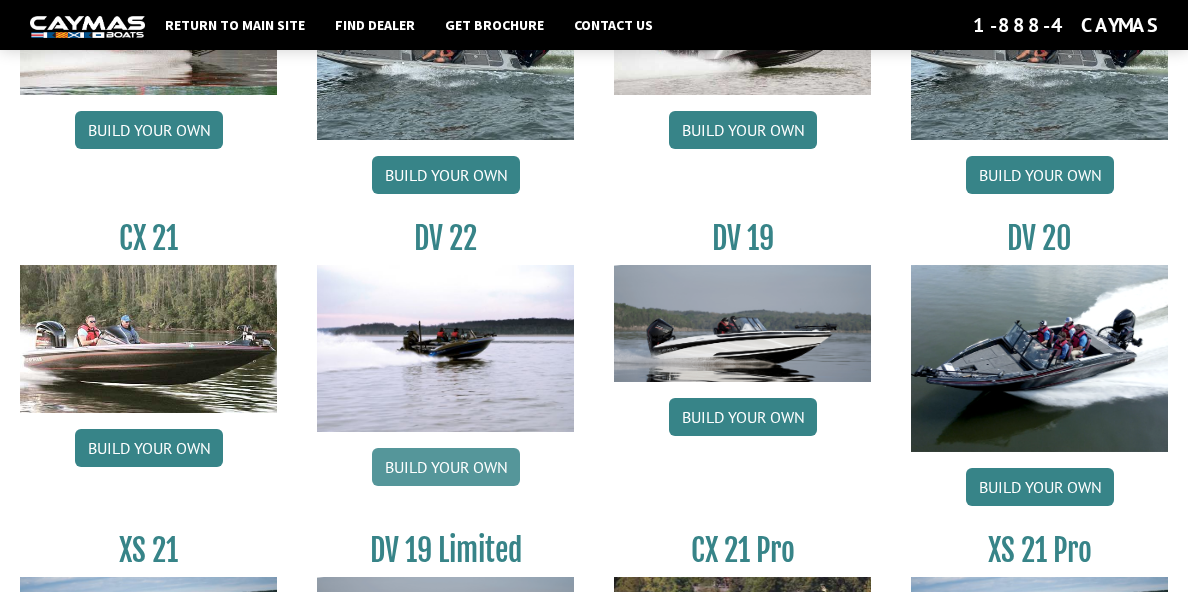click on "Build your own" at bounding box center [446, 467] 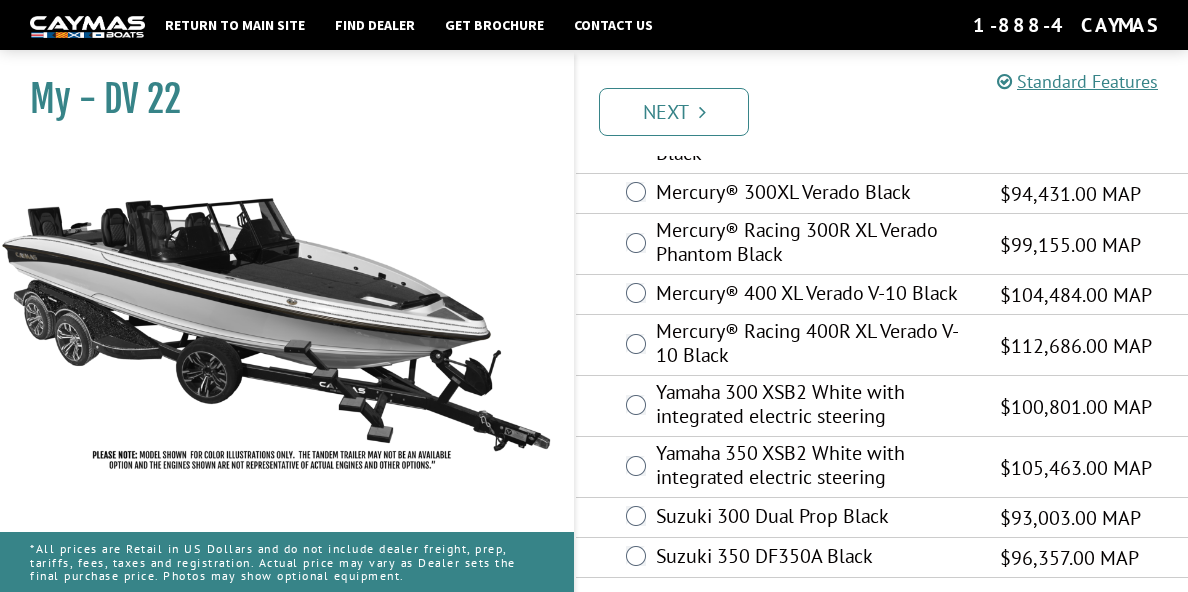 scroll, scrollTop: 125, scrollLeft: 0, axis: vertical 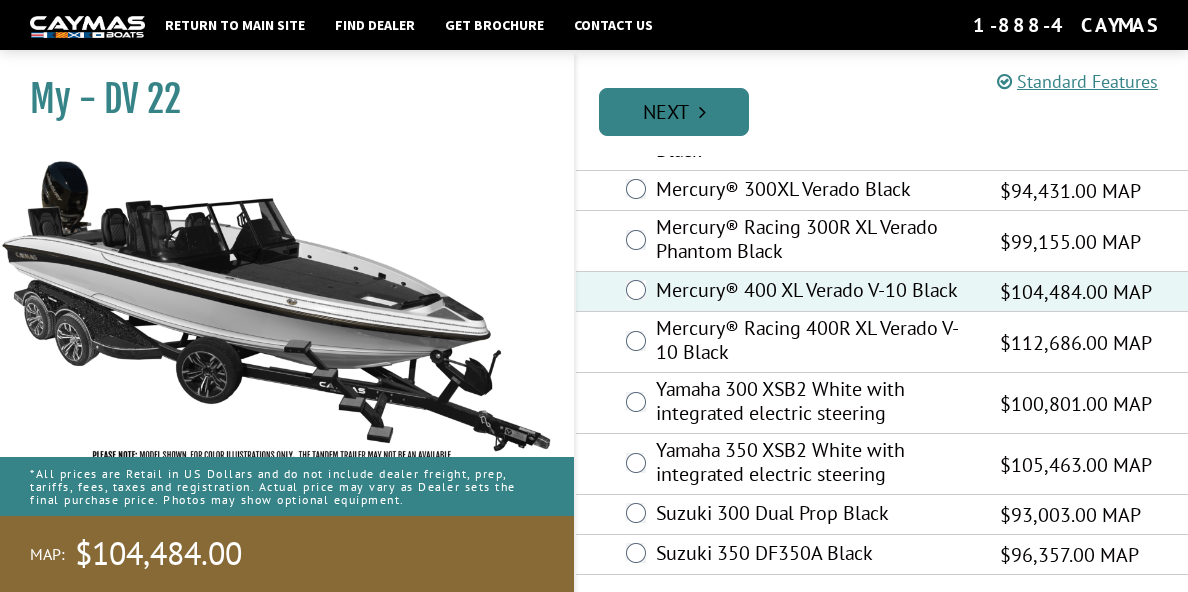 click on "Next" at bounding box center [674, 112] 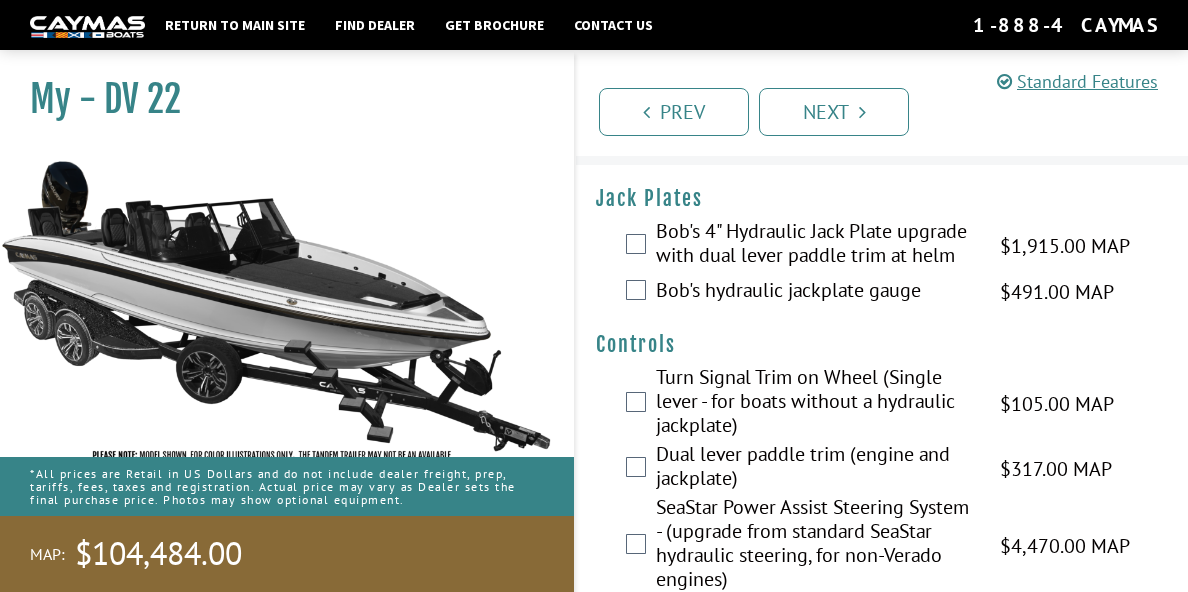 scroll, scrollTop: 0, scrollLeft: 0, axis: both 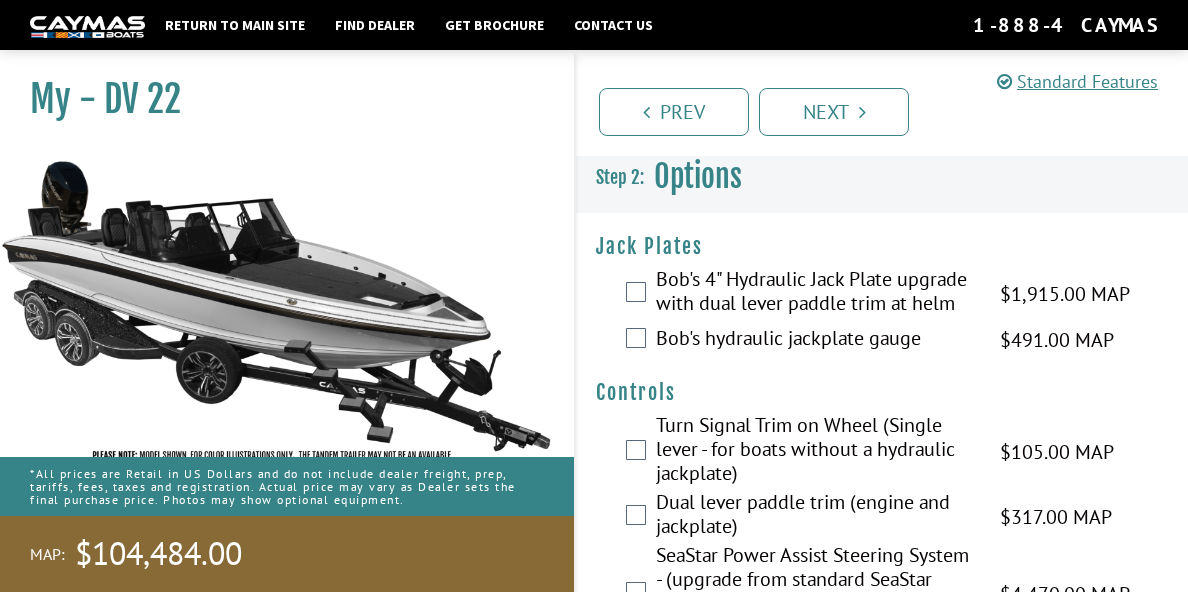 click on "Bob's 4" Hydraulic Jack Plate upgrade with dual lever paddle trim at helm" at bounding box center [815, 293] 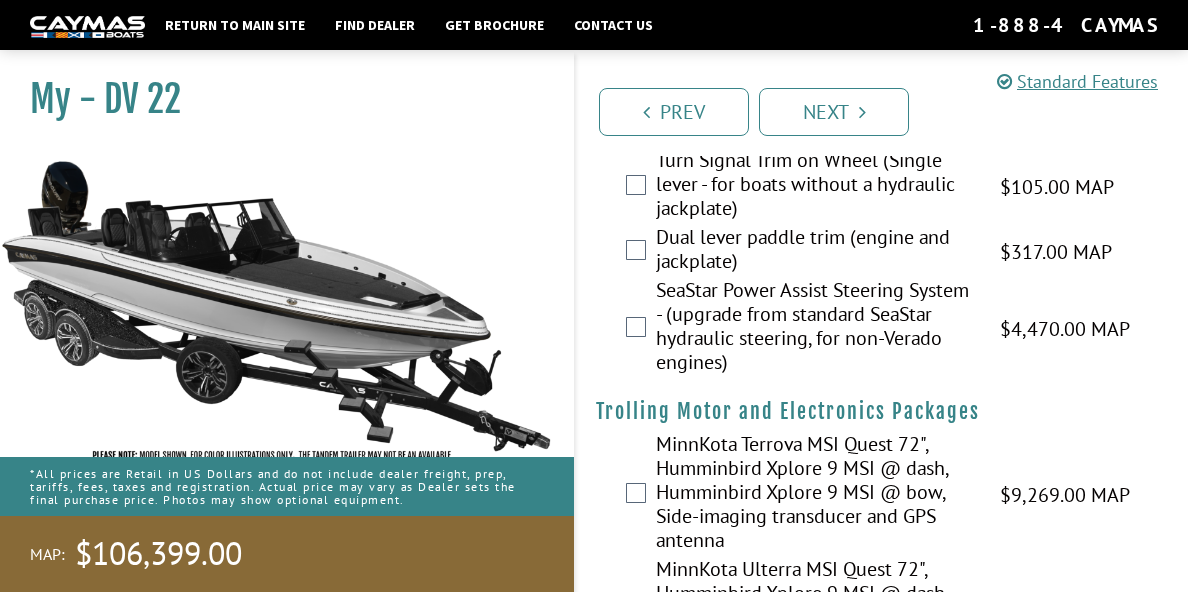 scroll, scrollTop: 300, scrollLeft: 0, axis: vertical 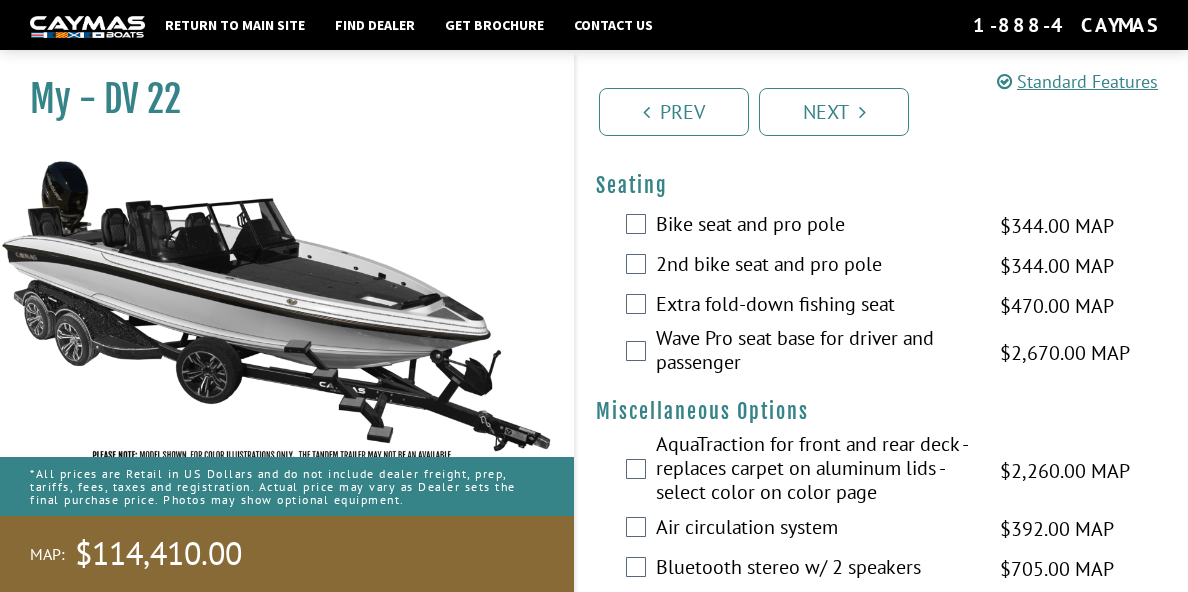 click on "Wave Pro seat base for driver and passenger
$2,670.00 MAP
$3,152.00 MSRP" at bounding box center [882, 352] 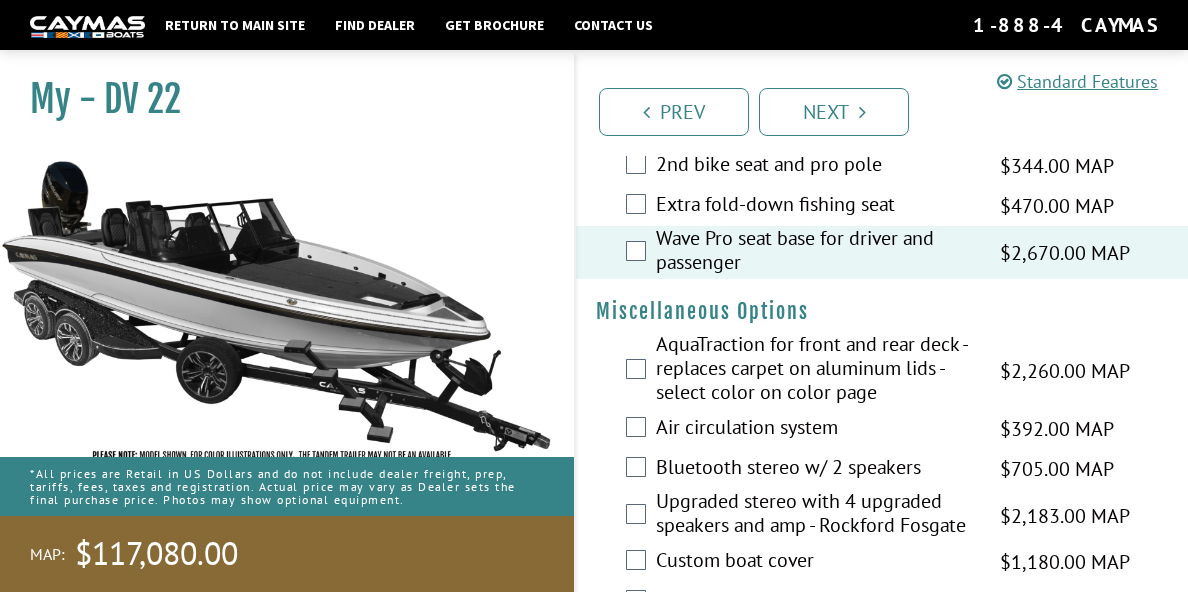 scroll, scrollTop: 2600, scrollLeft: 0, axis: vertical 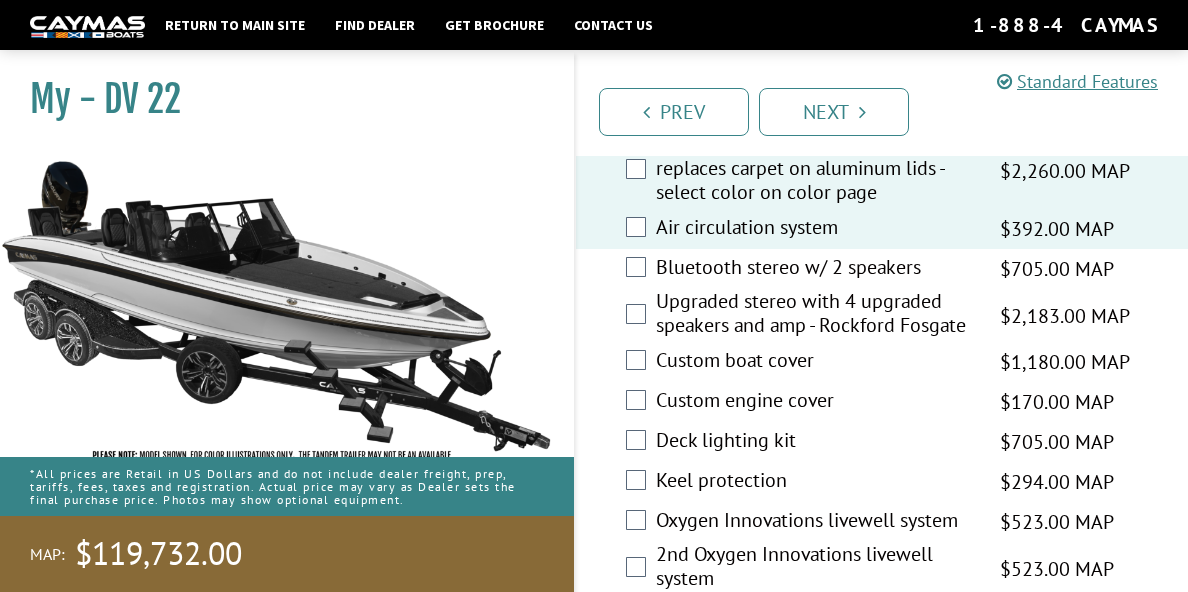click on "Upgraded stereo with 4 upgraded speakers and amp - Rockford Fosgate
$2,183.00 MAP
$2,577.00 MSRP" at bounding box center (882, 315) 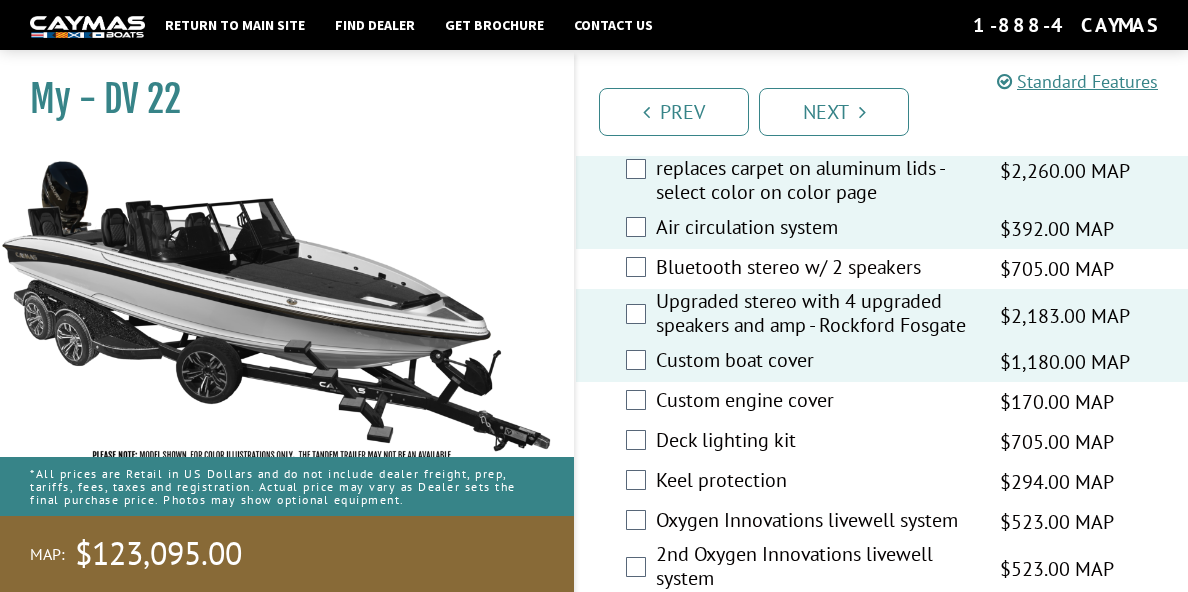 scroll, scrollTop: 2800, scrollLeft: 0, axis: vertical 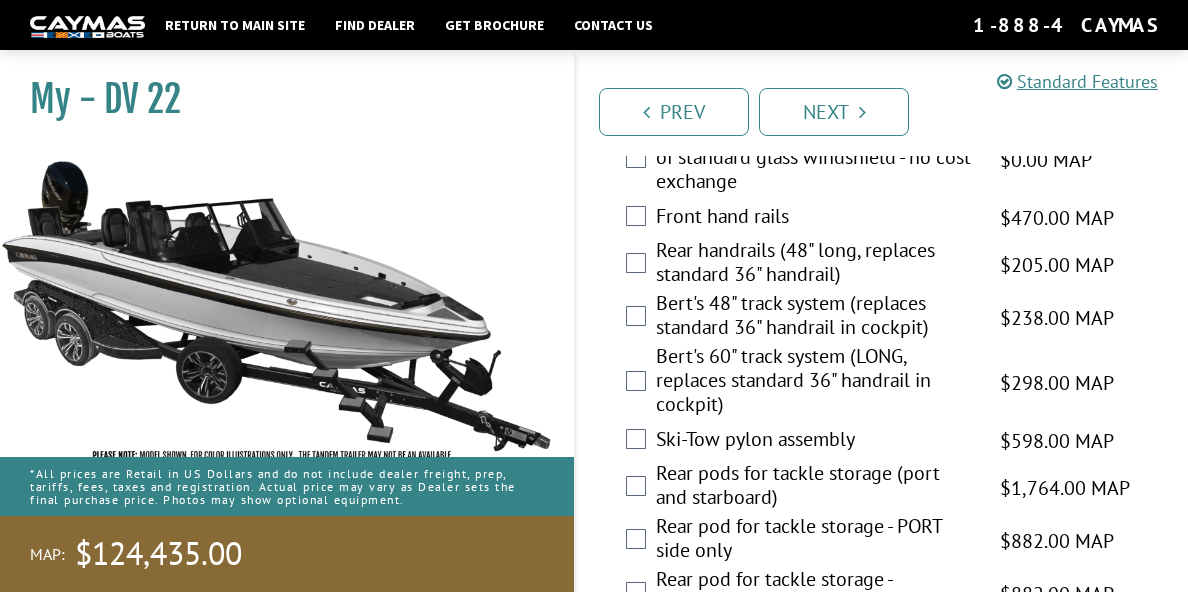 click on "Bert's 60" track system (LONG, replaces standard 36" handrail in cockpit)
$298.00 MAP
$352.00 MSRP" at bounding box center [882, 382] 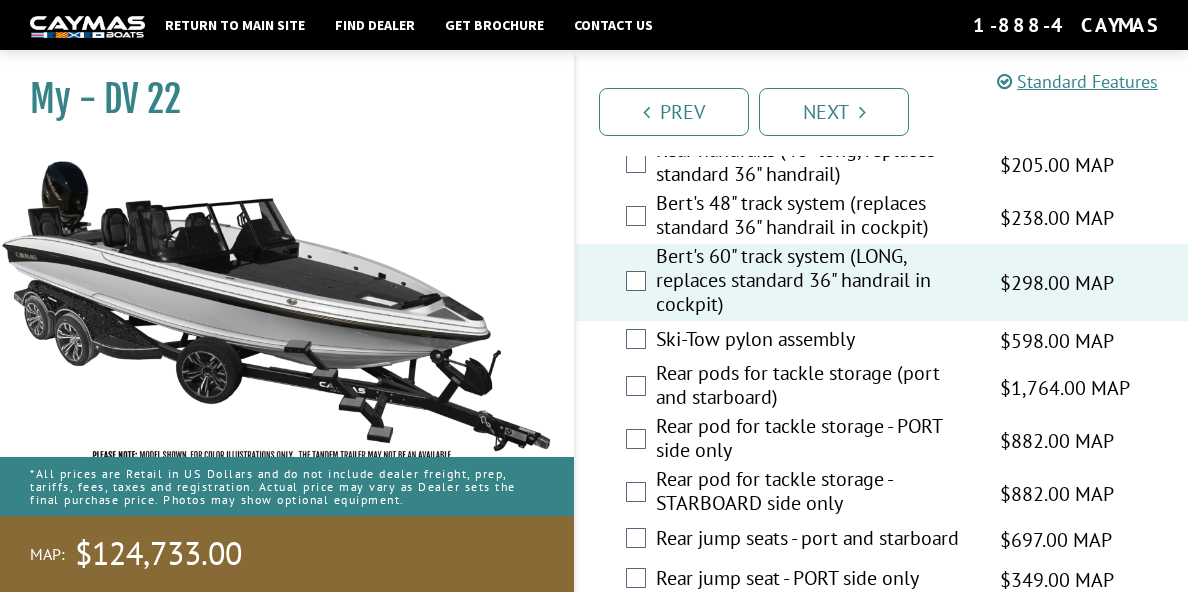 scroll, scrollTop: 3900, scrollLeft: 0, axis: vertical 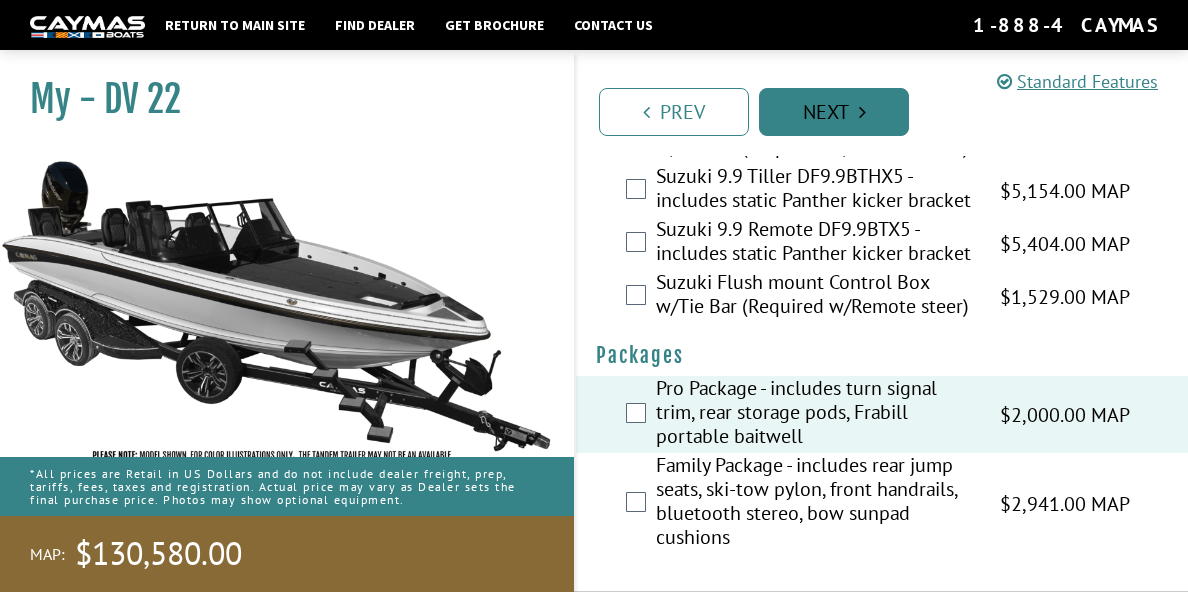 click on "Next" at bounding box center [834, 112] 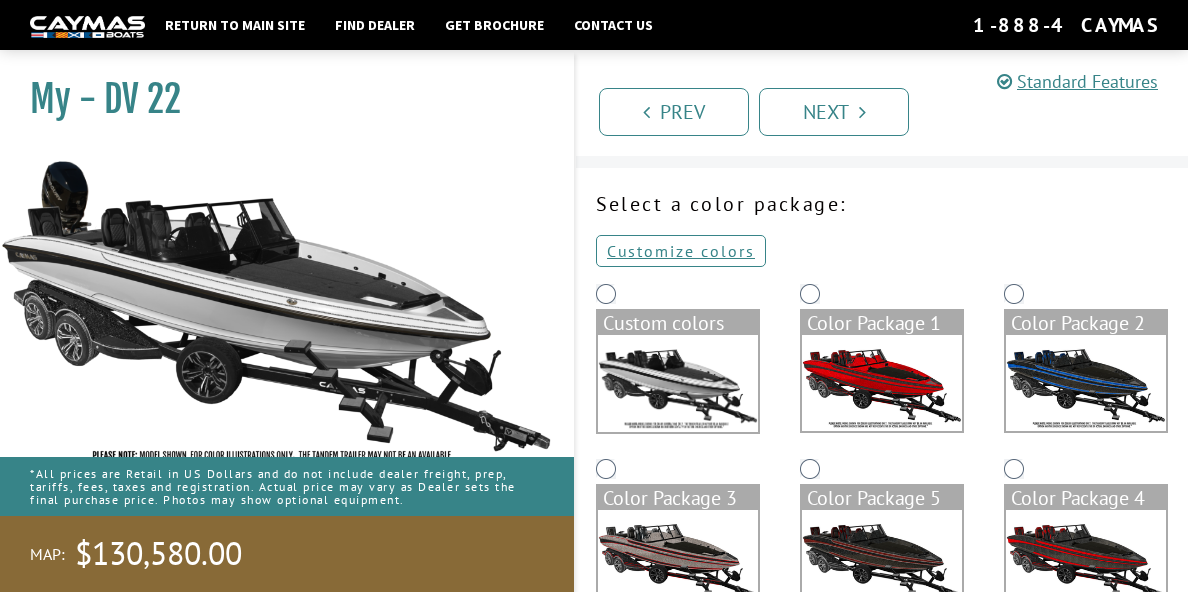 scroll, scrollTop: 0, scrollLeft: 0, axis: both 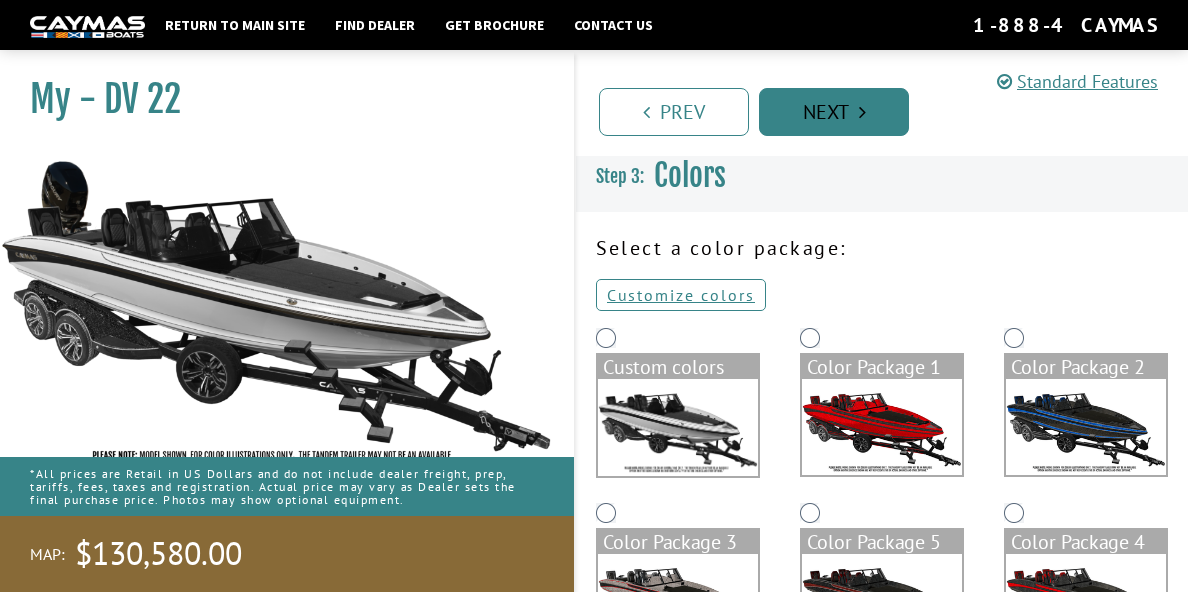 click on "Next" at bounding box center (834, 112) 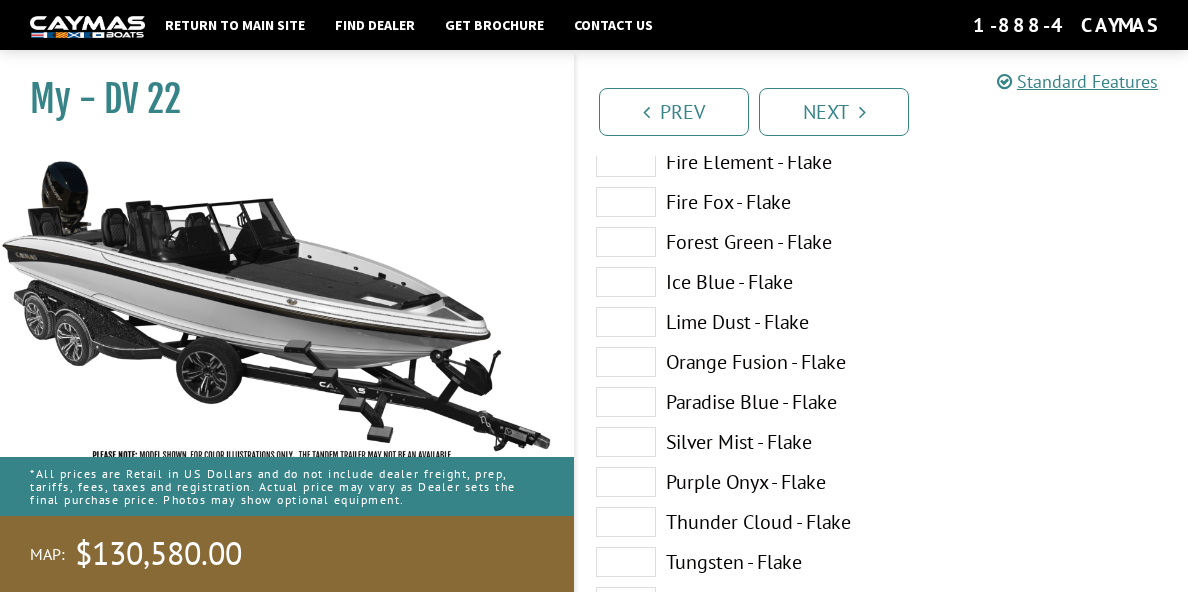 scroll, scrollTop: 500, scrollLeft: 0, axis: vertical 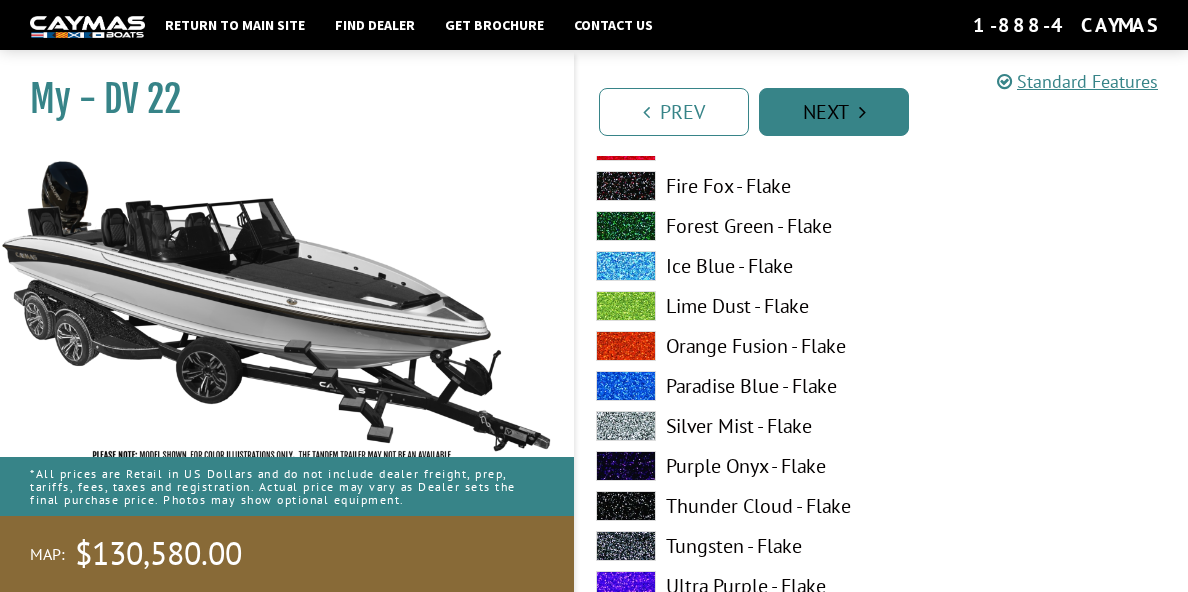 click on "Next" at bounding box center (834, 112) 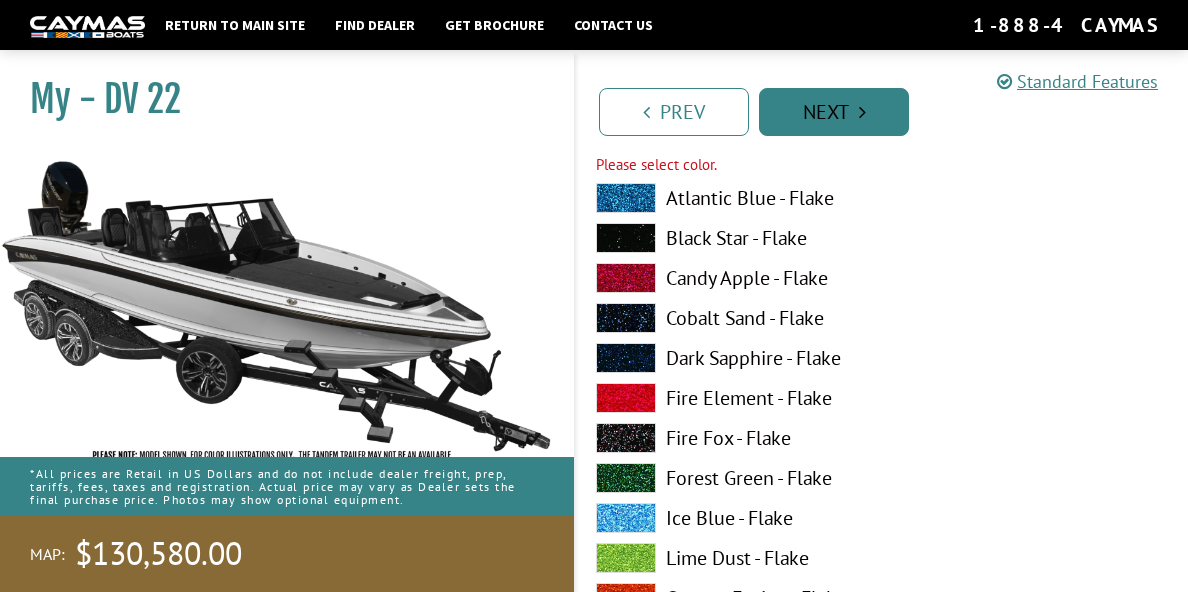 scroll, scrollTop: 202, scrollLeft: 0, axis: vertical 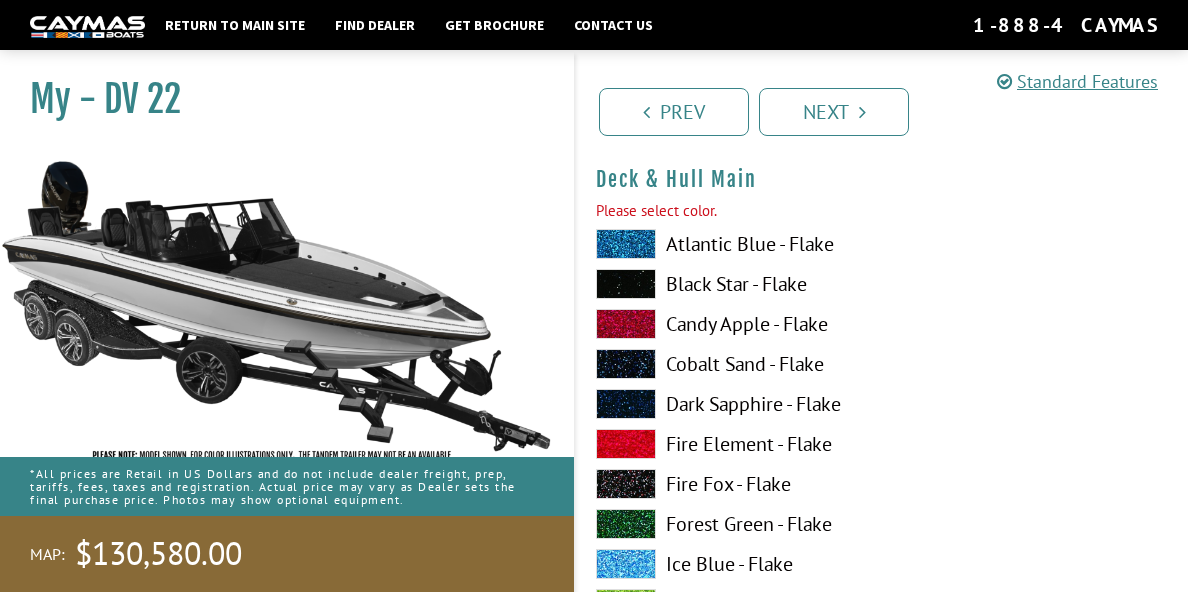 click at bounding box center [626, 244] 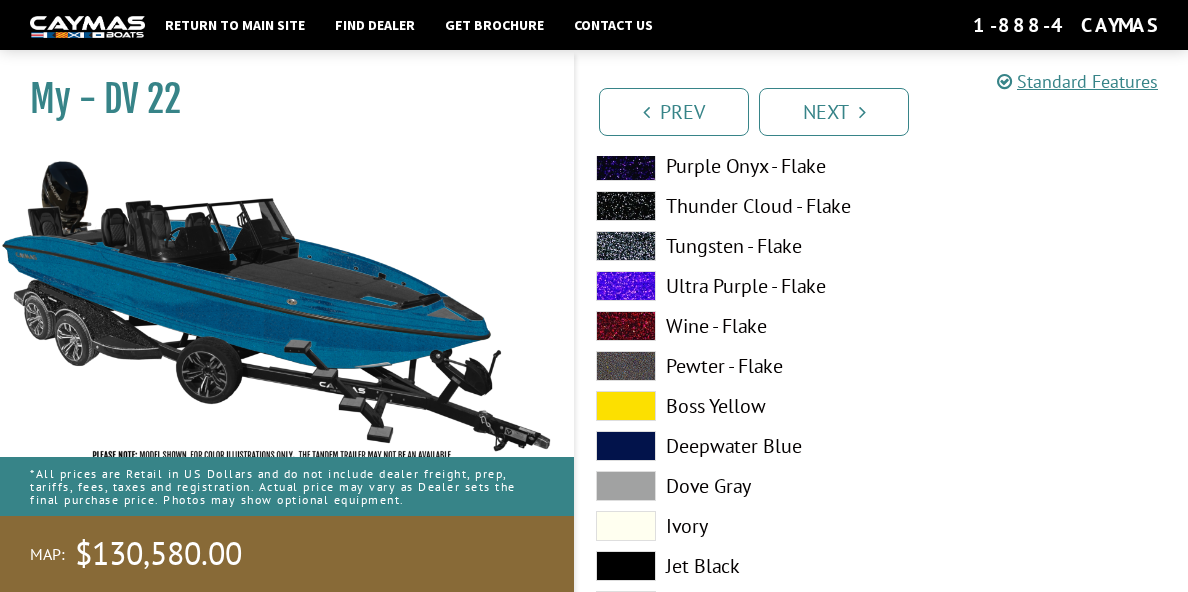 scroll, scrollTop: 802, scrollLeft: 0, axis: vertical 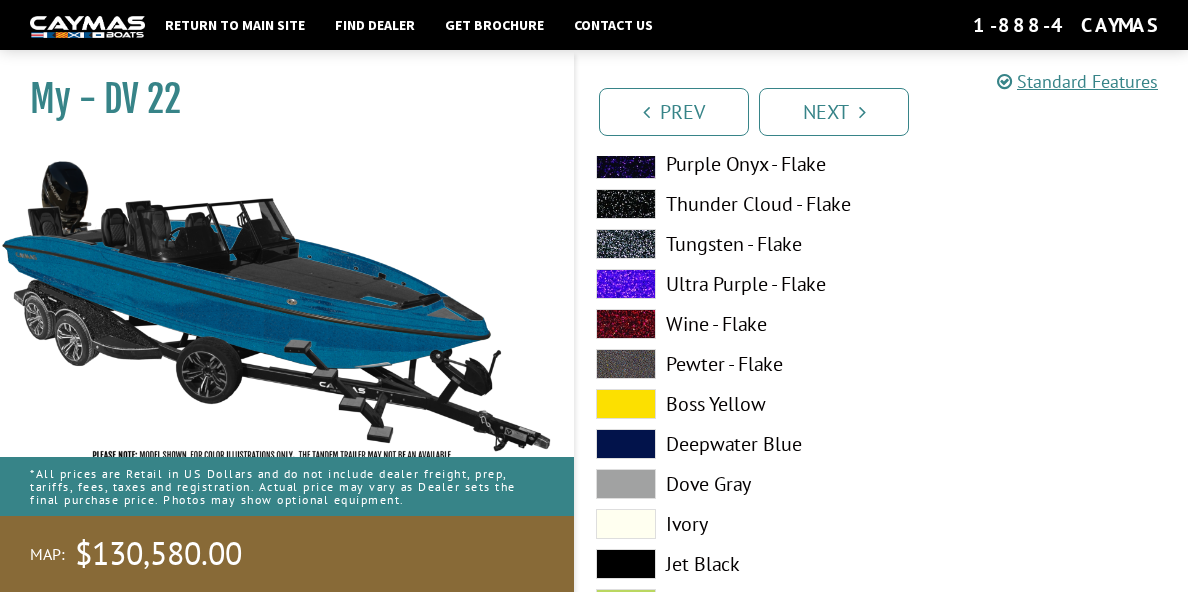 click at bounding box center [626, 524] 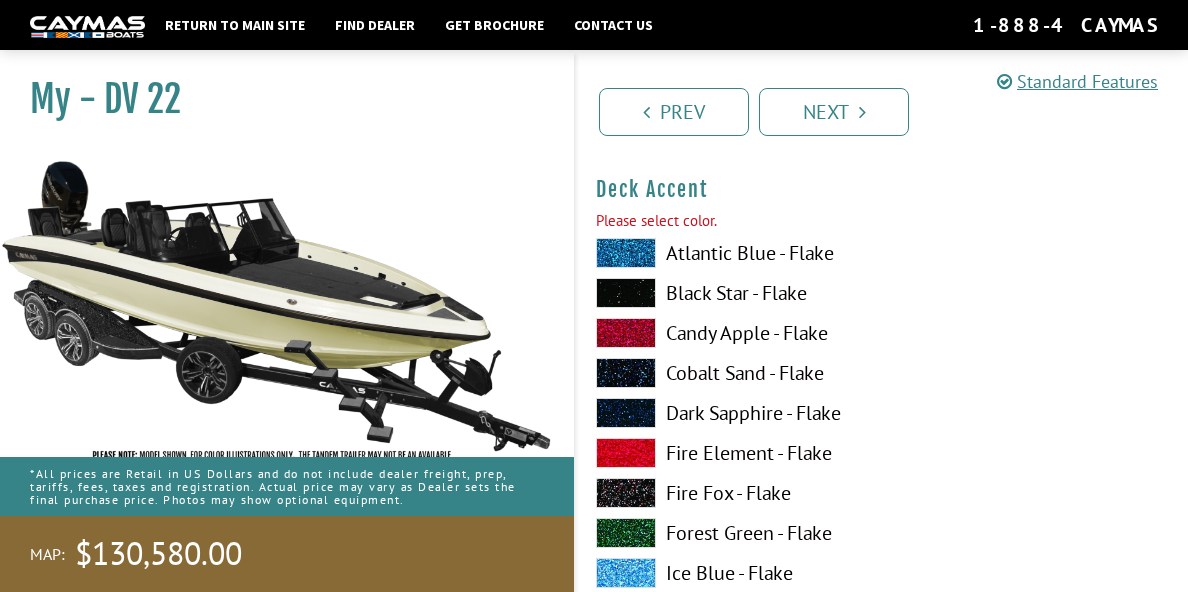 scroll, scrollTop: 1502, scrollLeft: 0, axis: vertical 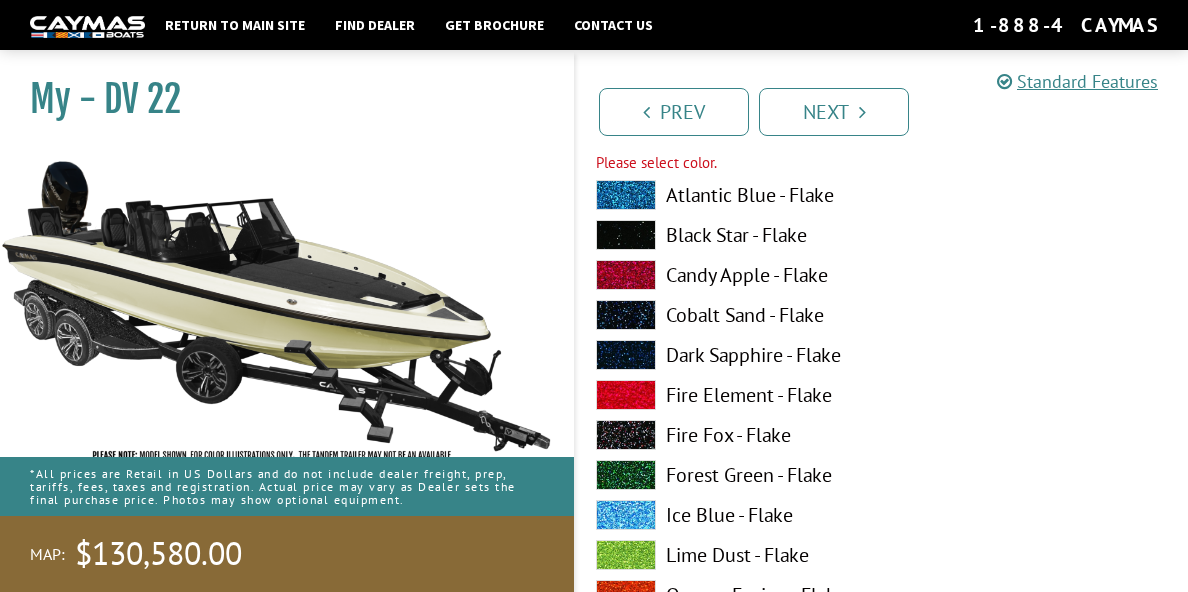 click at bounding box center [626, 235] 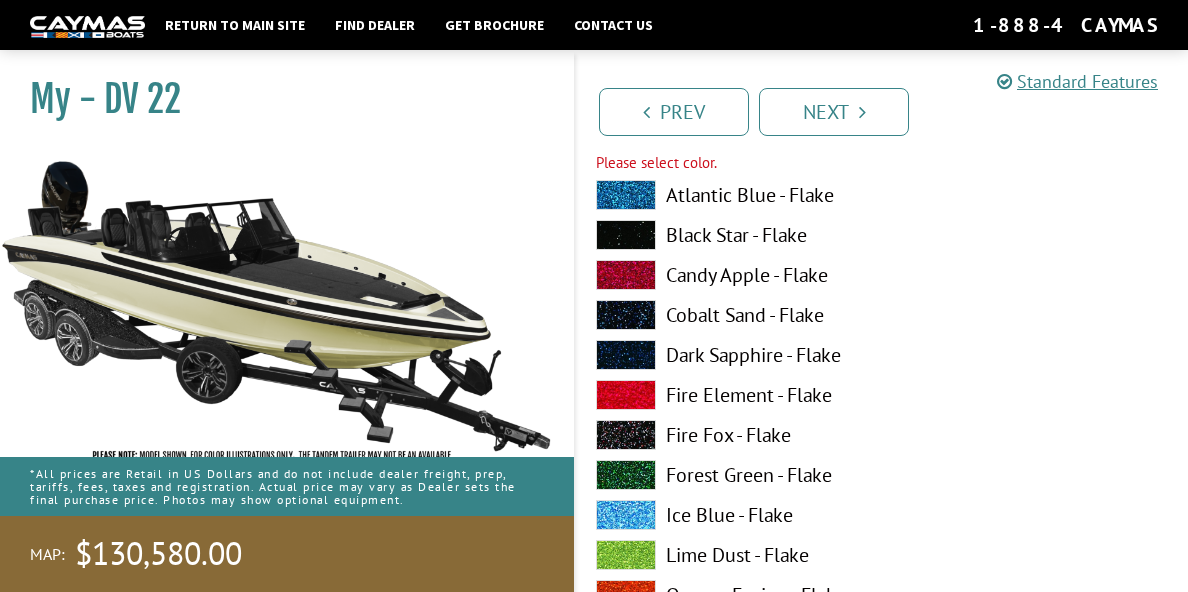 click at bounding box center [626, 435] 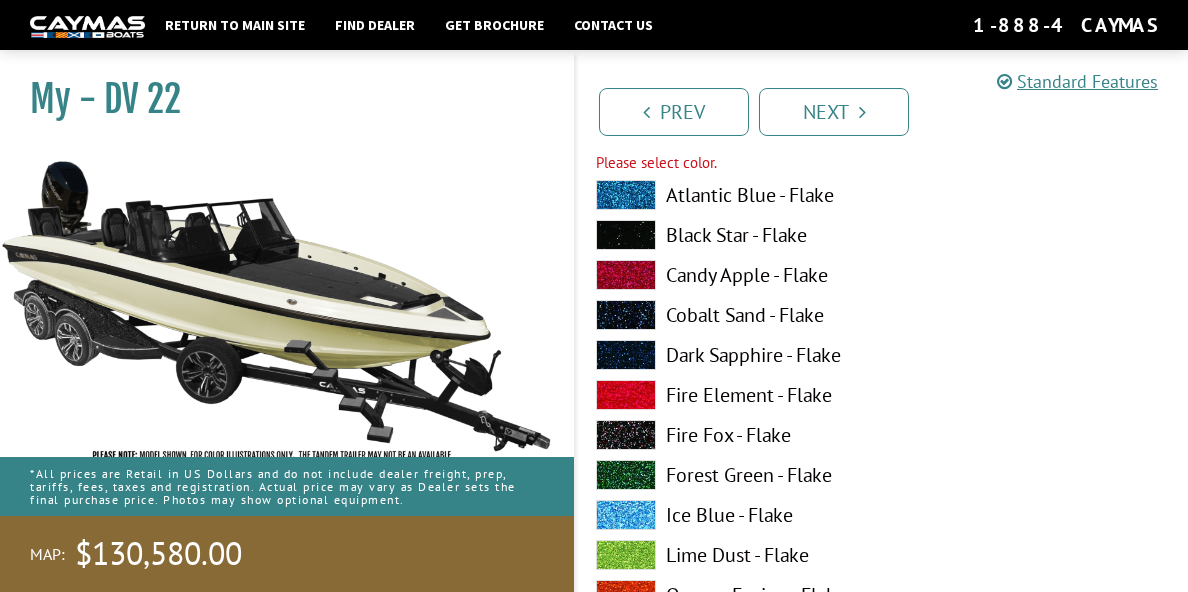 click at bounding box center [626, 235] 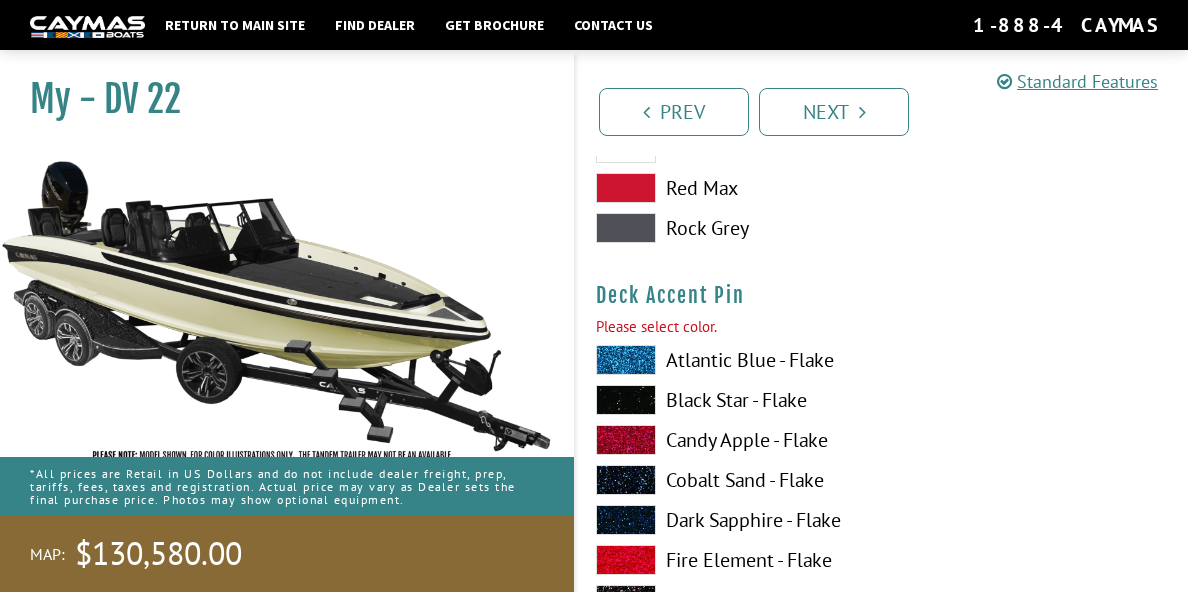 scroll, scrollTop: 2602, scrollLeft: 0, axis: vertical 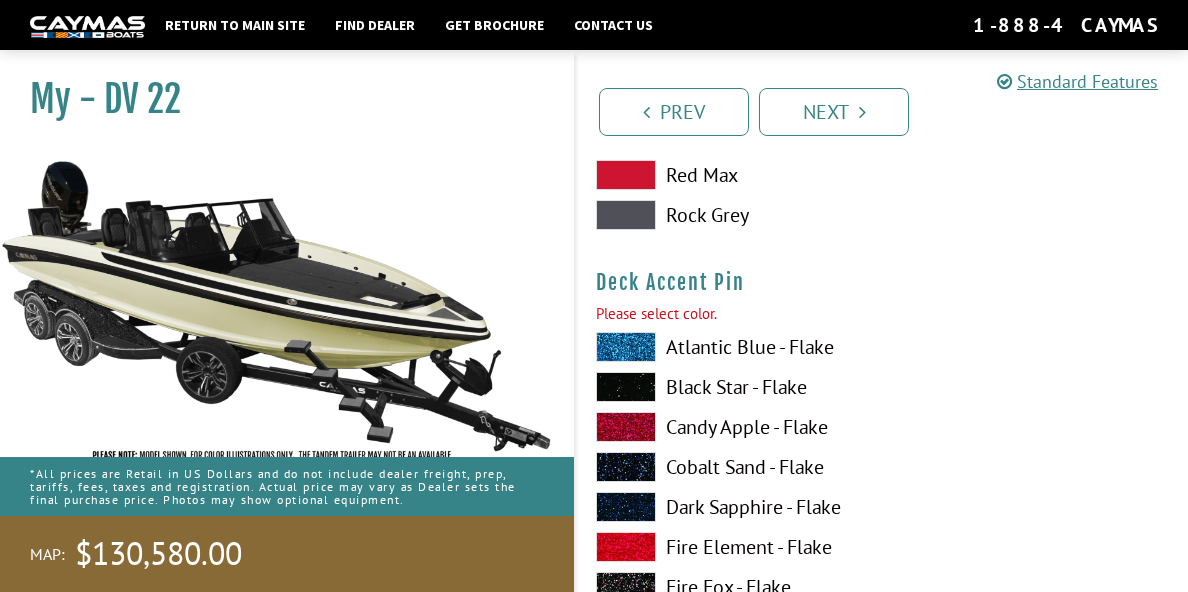 click at bounding box center (626, 387) 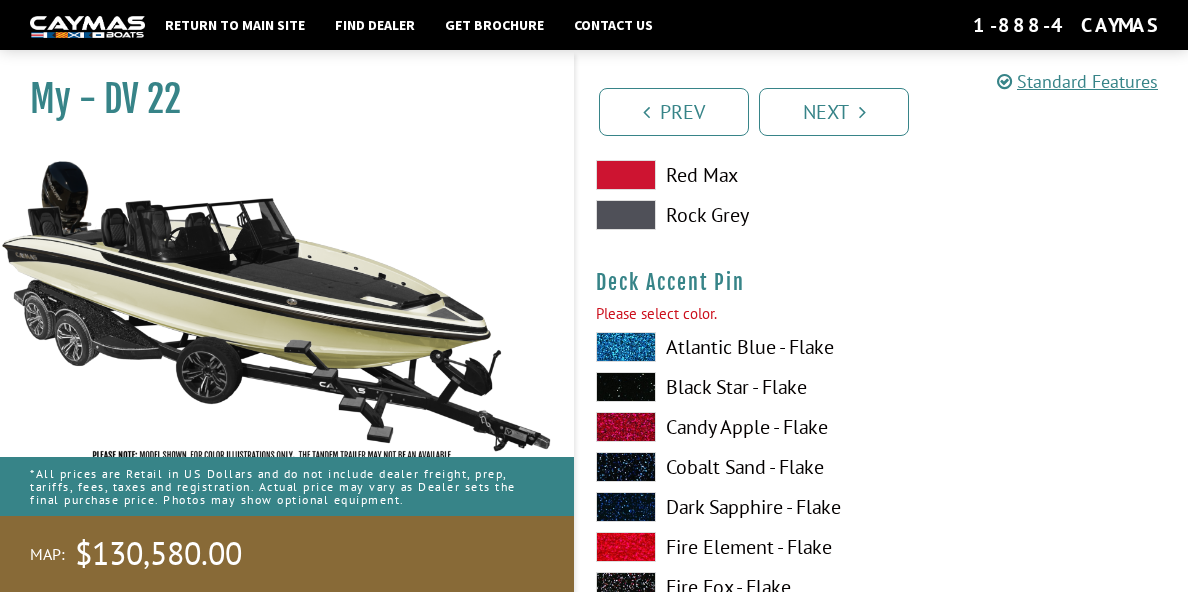 click at bounding box center [626, 387] 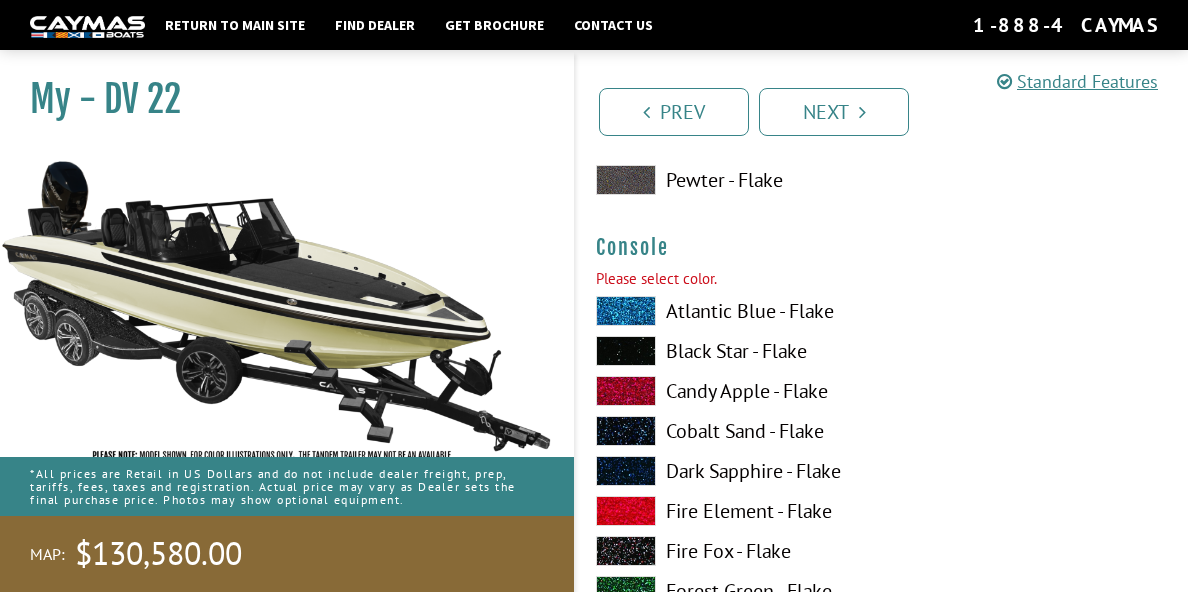 scroll, scrollTop: 3502, scrollLeft: 0, axis: vertical 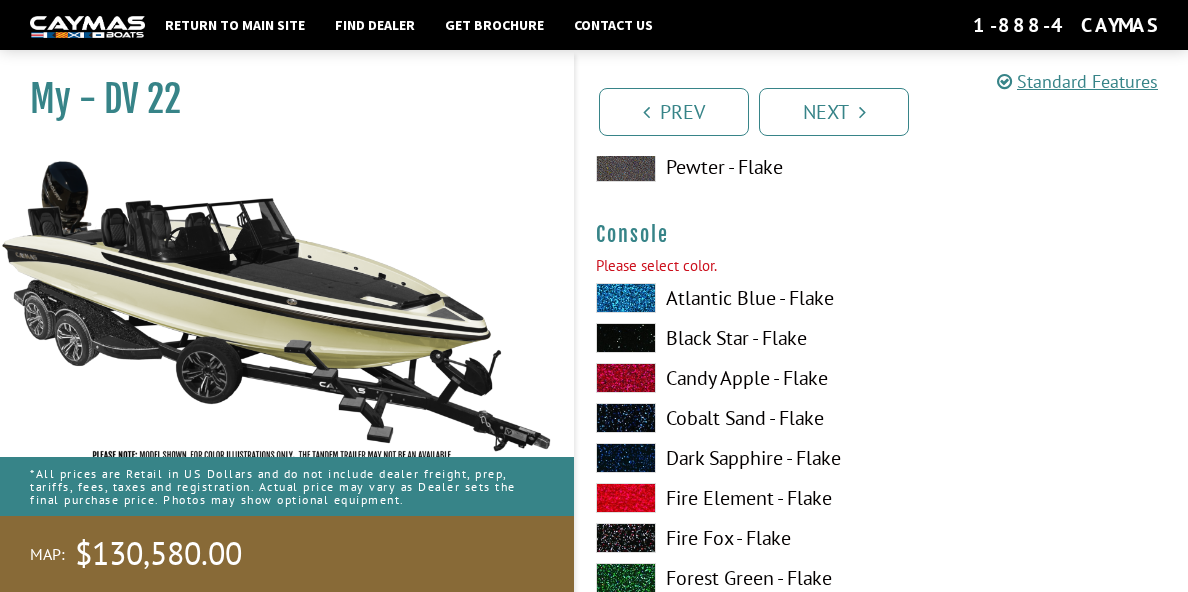 click at bounding box center [626, 298] 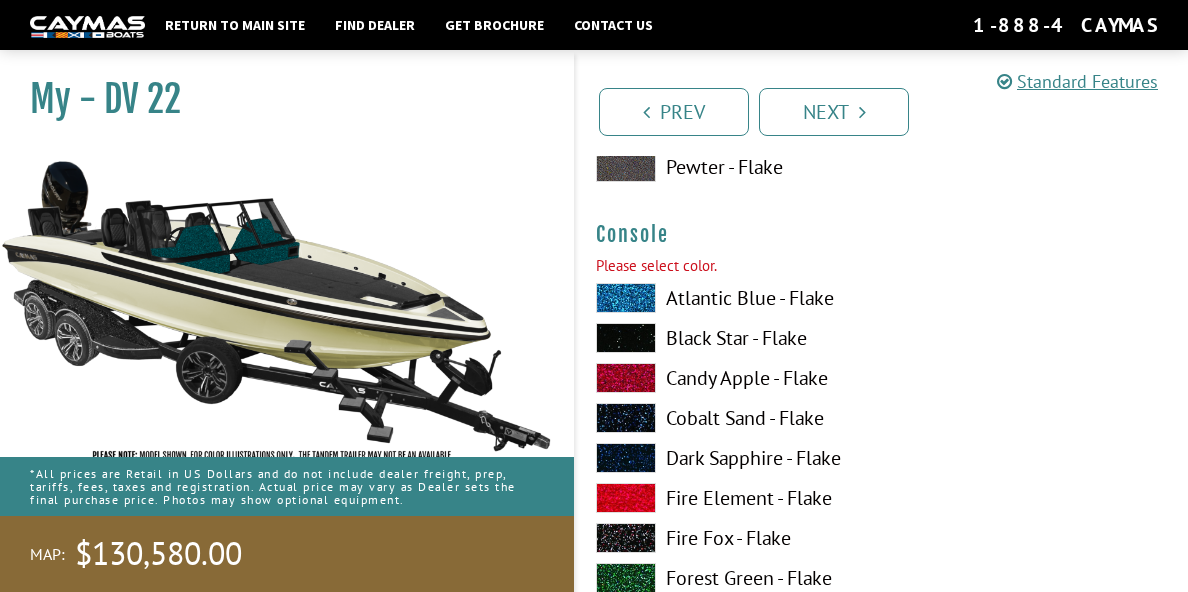 click at bounding box center (626, 458) 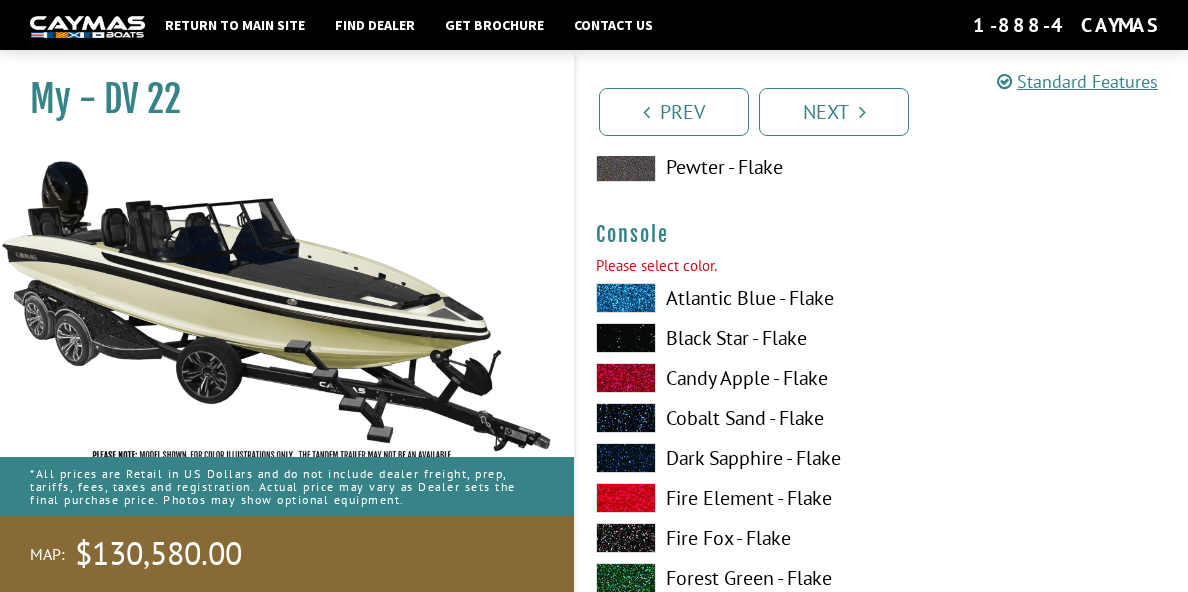 click at bounding box center [626, 418] 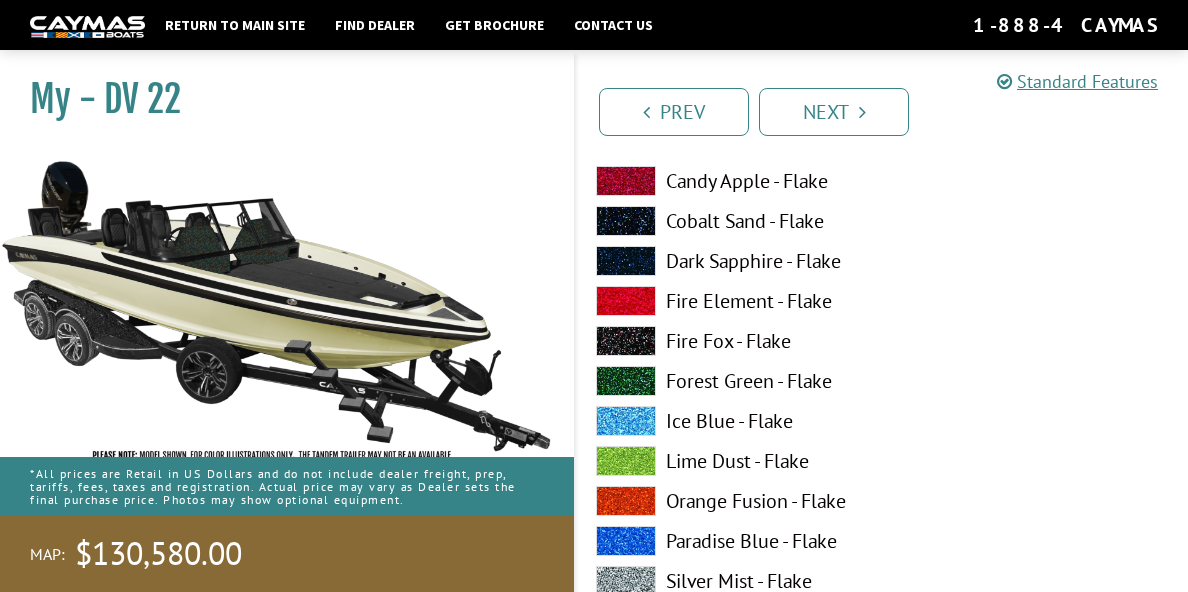 scroll, scrollTop: 3702, scrollLeft: 0, axis: vertical 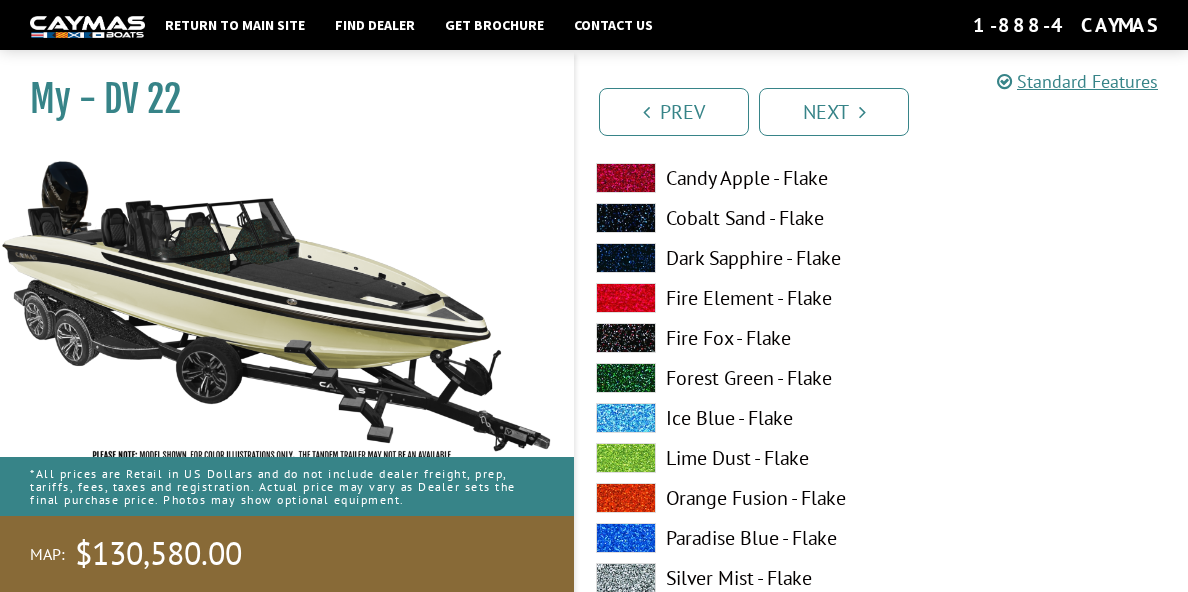 click at bounding box center (626, 418) 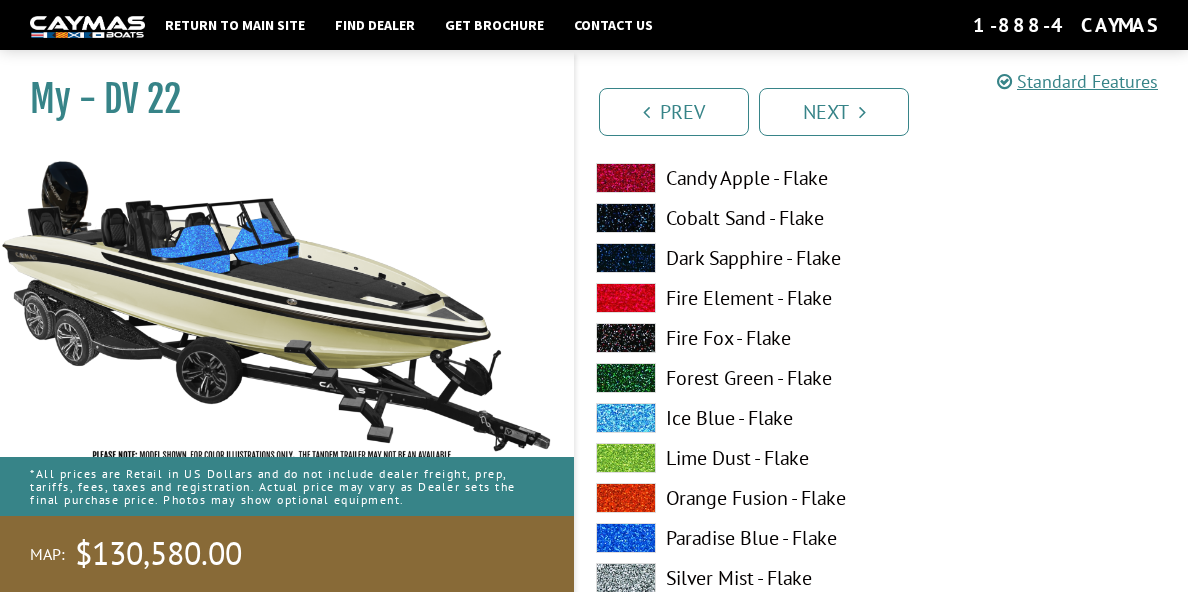 click at bounding box center [626, 378] 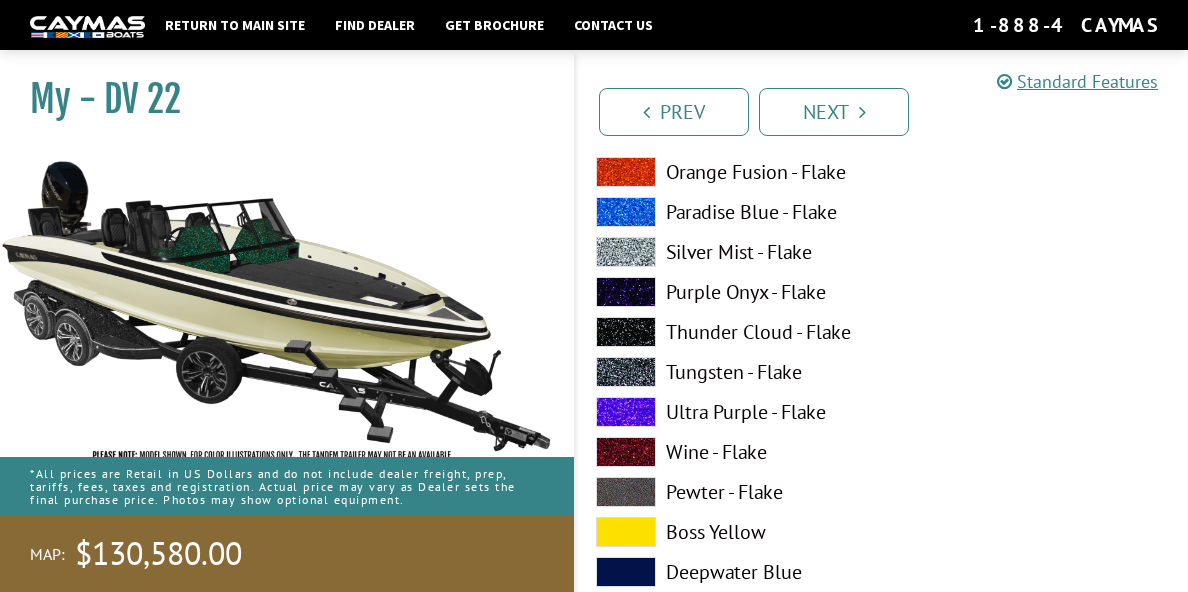 scroll, scrollTop: 4202, scrollLeft: 0, axis: vertical 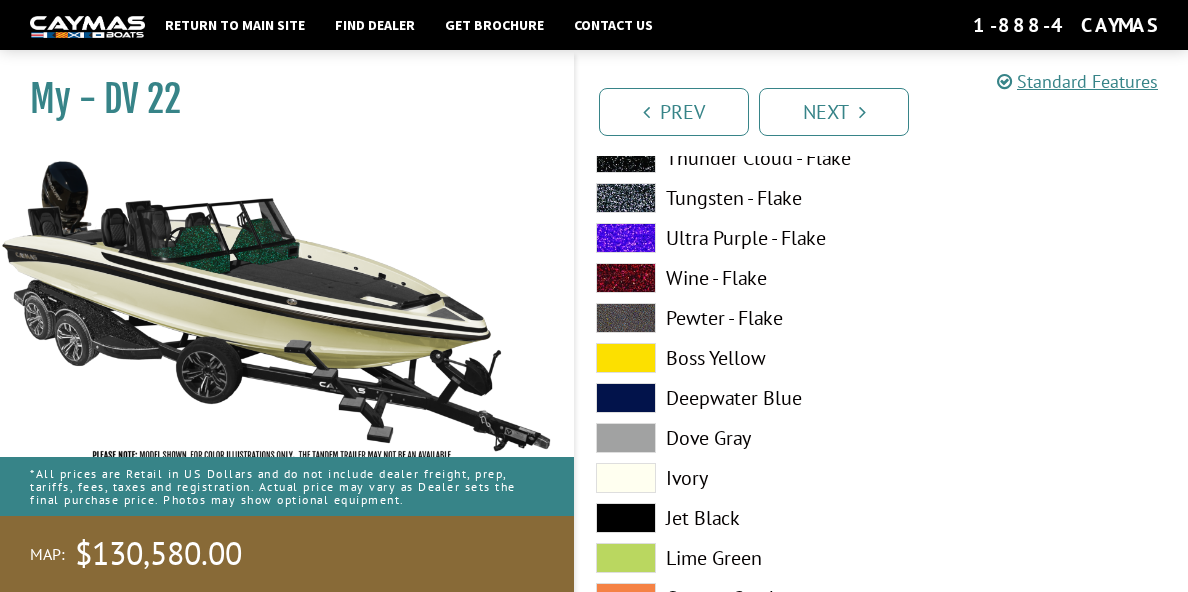 click at bounding box center (626, 478) 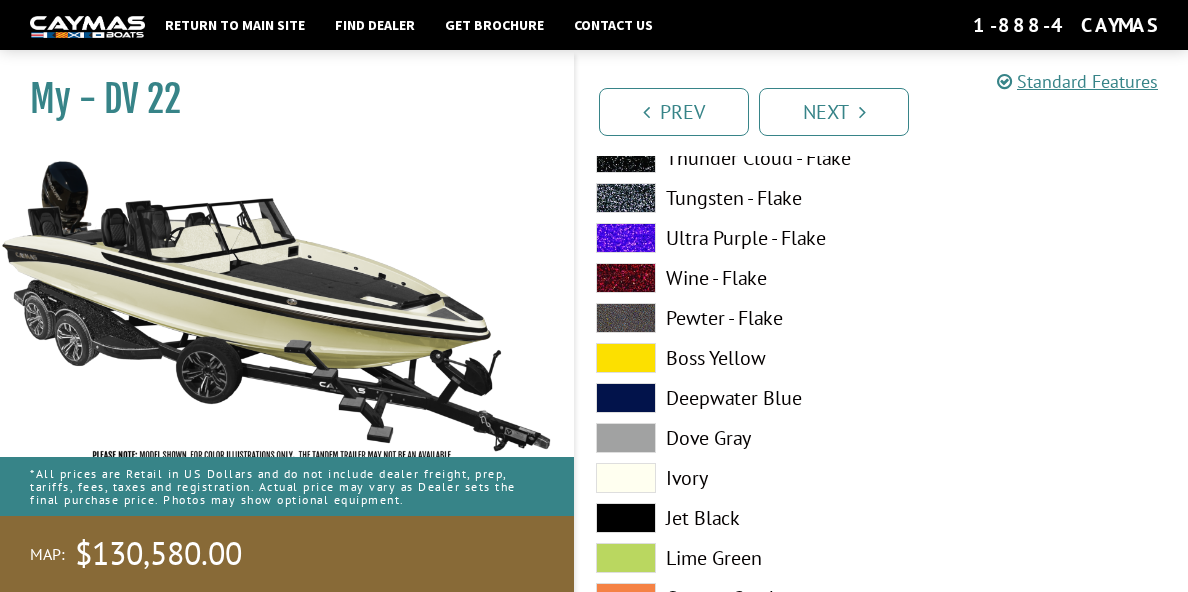 click at bounding box center [626, 398] 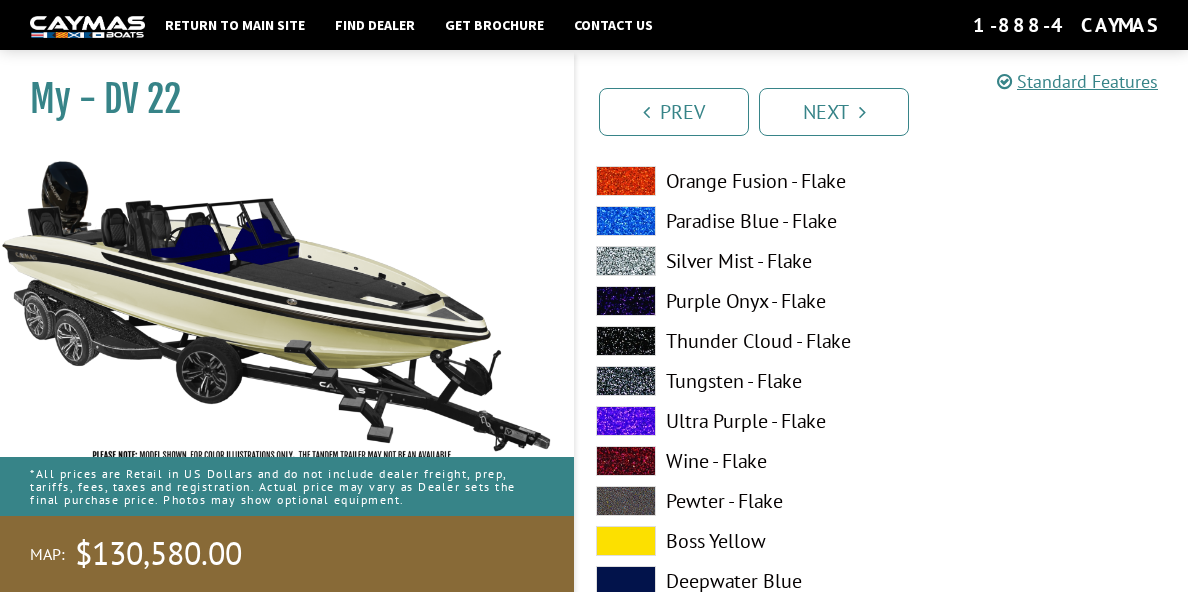 scroll, scrollTop: 4002, scrollLeft: 0, axis: vertical 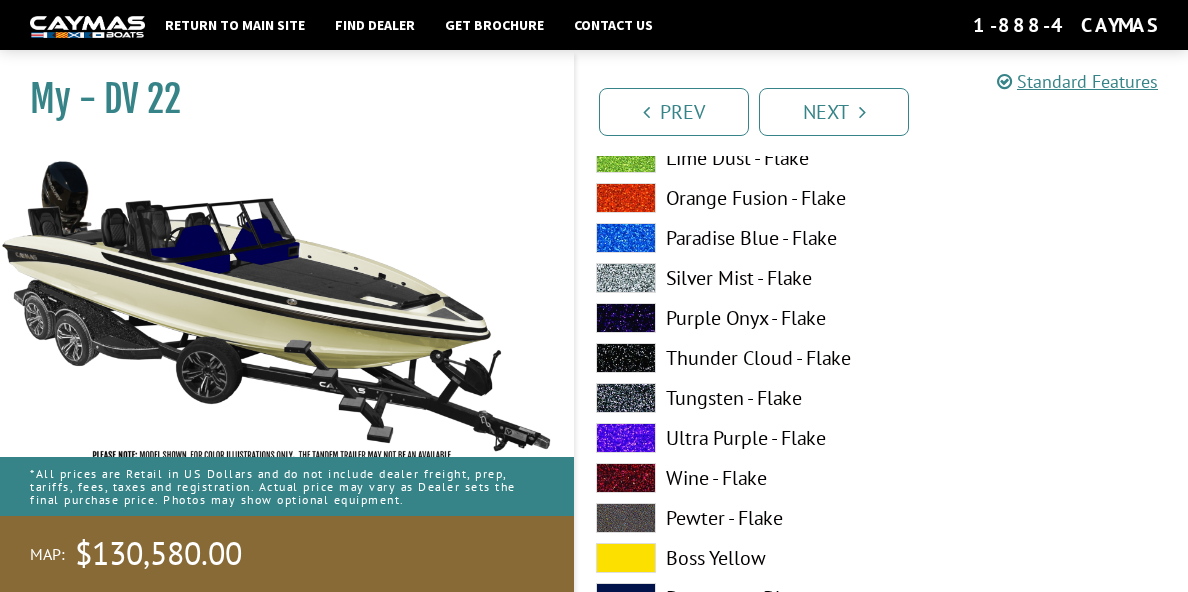 click at bounding box center (626, 358) 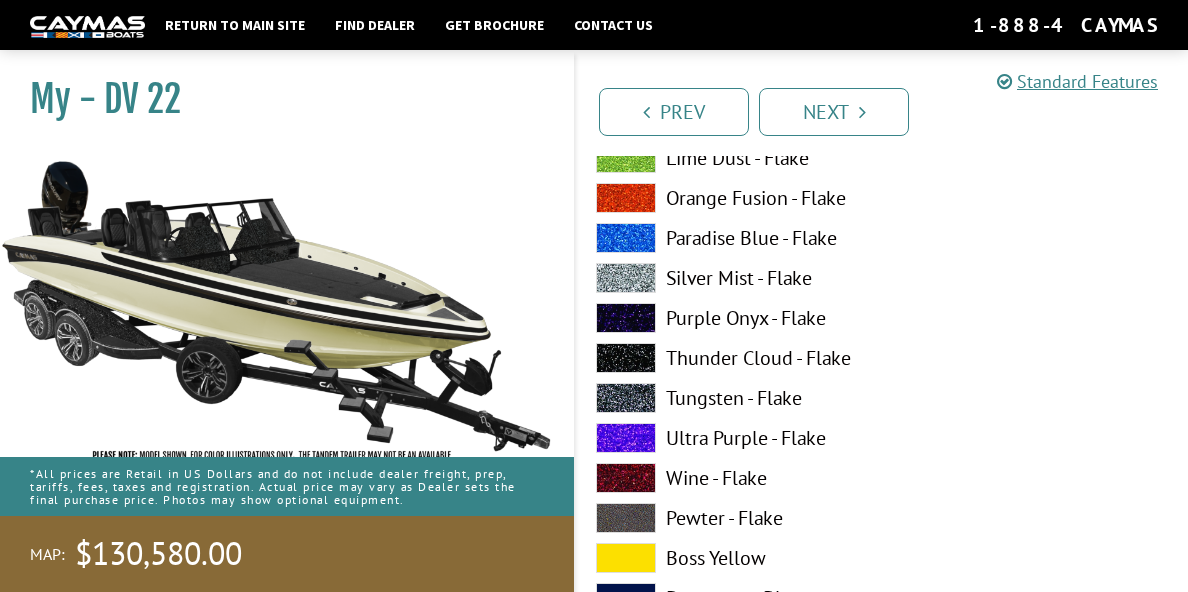 click at bounding box center [626, 318] 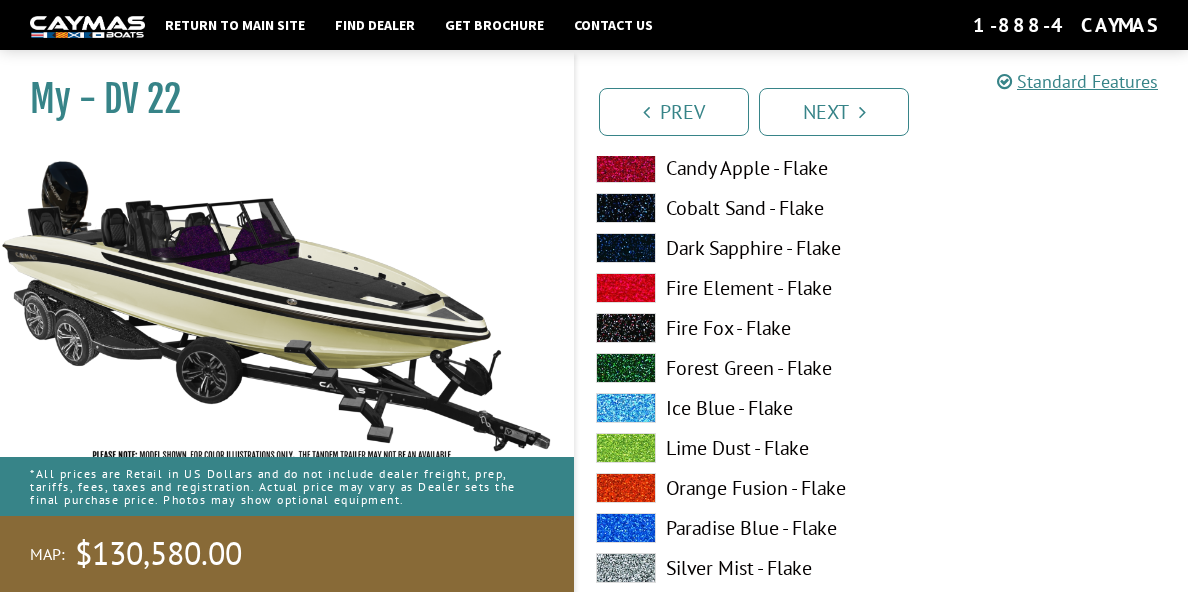 scroll, scrollTop: 3702, scrollLeft: 0, axis: vertical 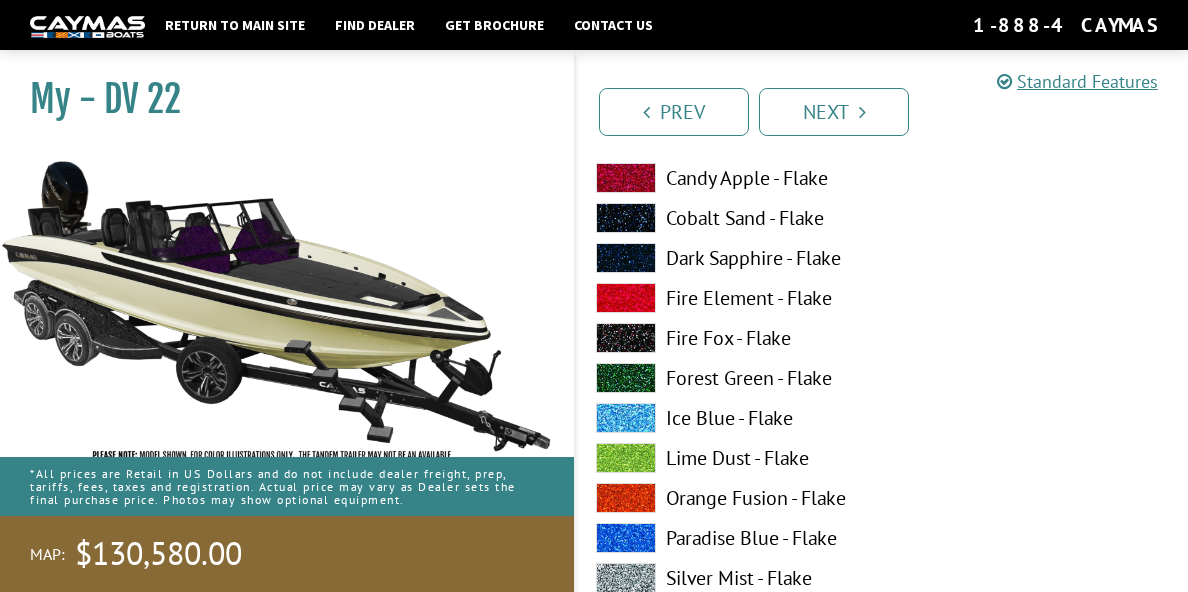 click at bounding box center (626, 258) 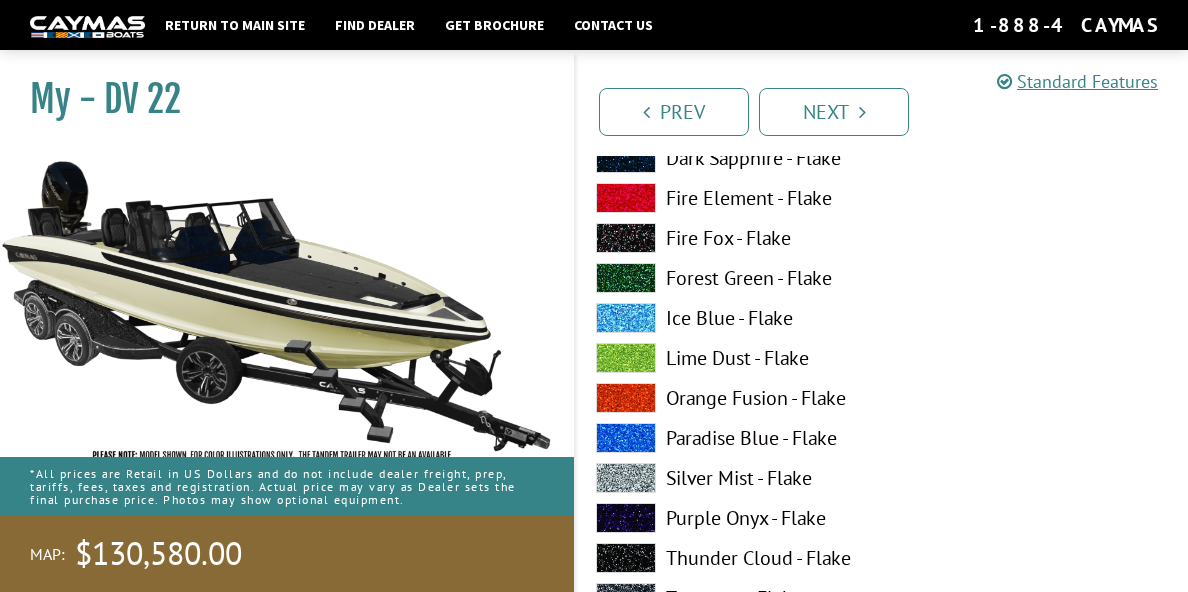 scroll, scrollTop: 3702, scrollLeft: 0, axis: vertical 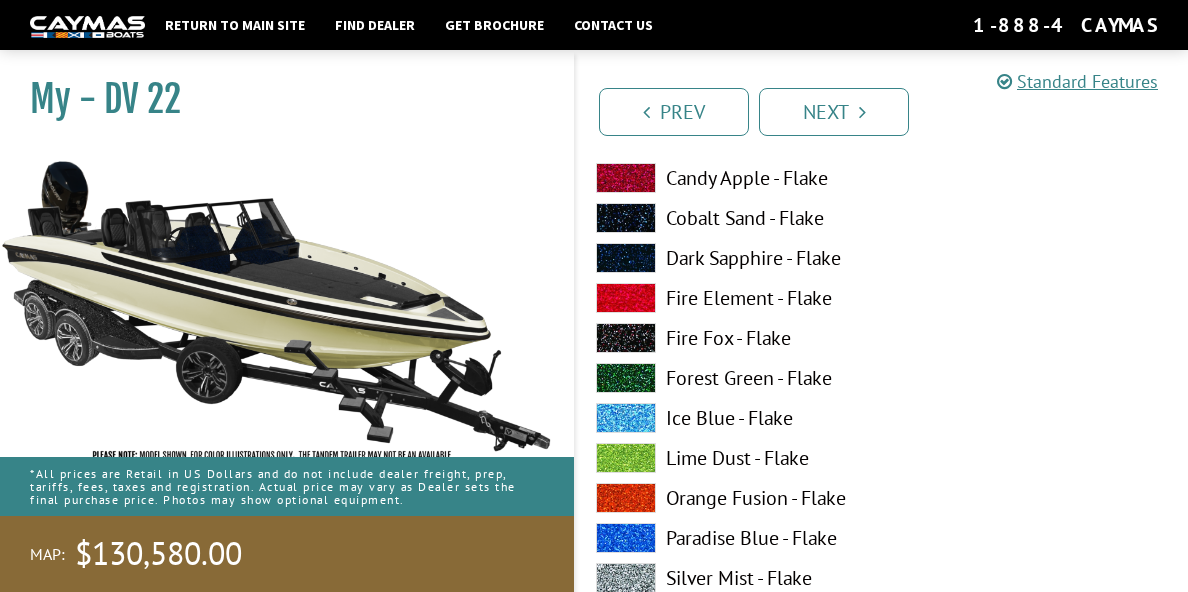 click at bounding box center [626, 178] 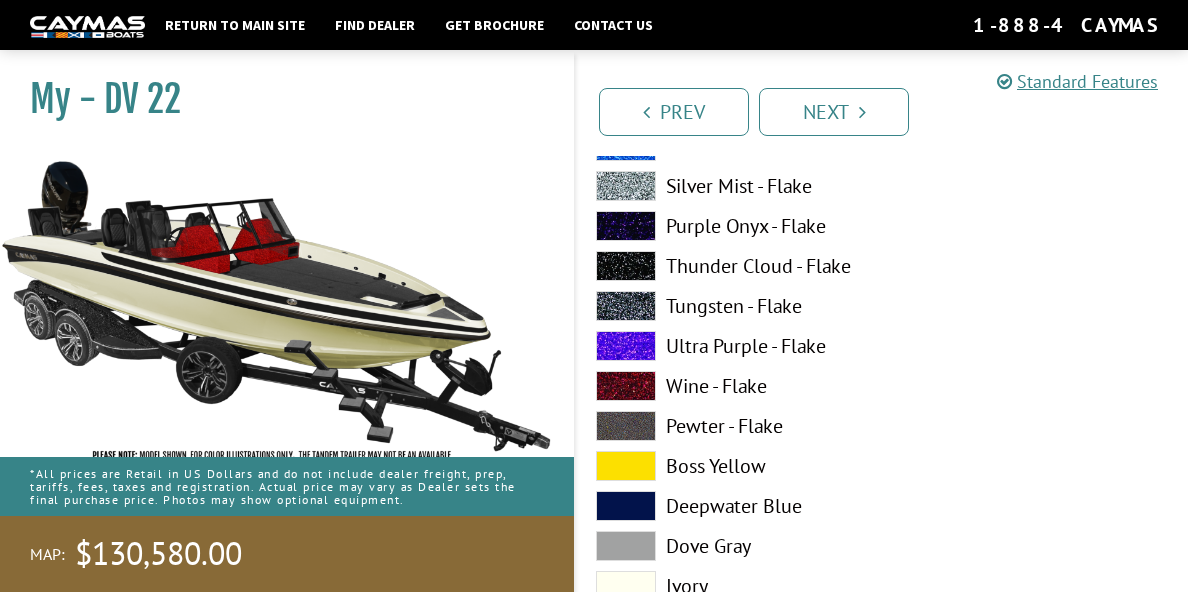 scroll, scrollTop: 4202, scrollLeft: 0, axis: vertical 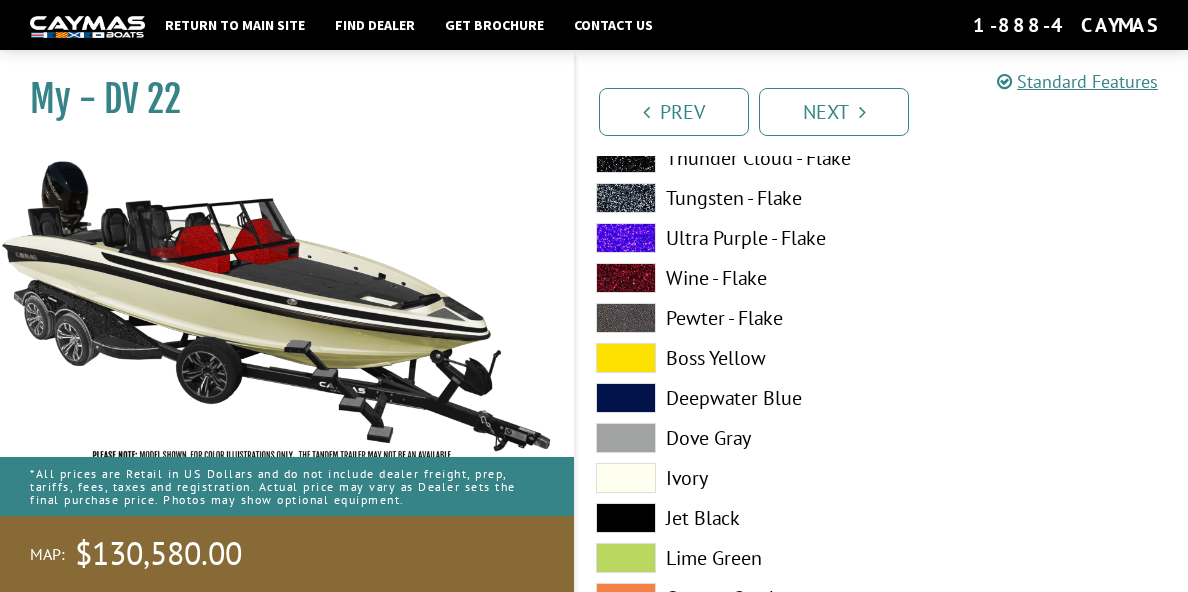 click at bounding box center (626, 478) 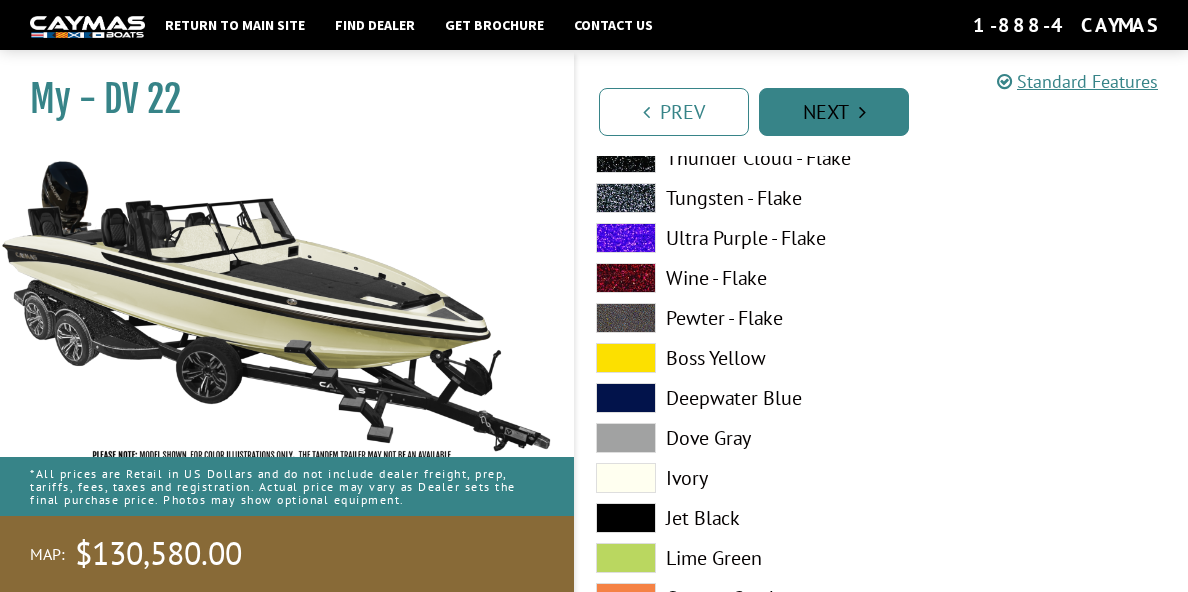 click on "Next" at bounding box center [834, 112] 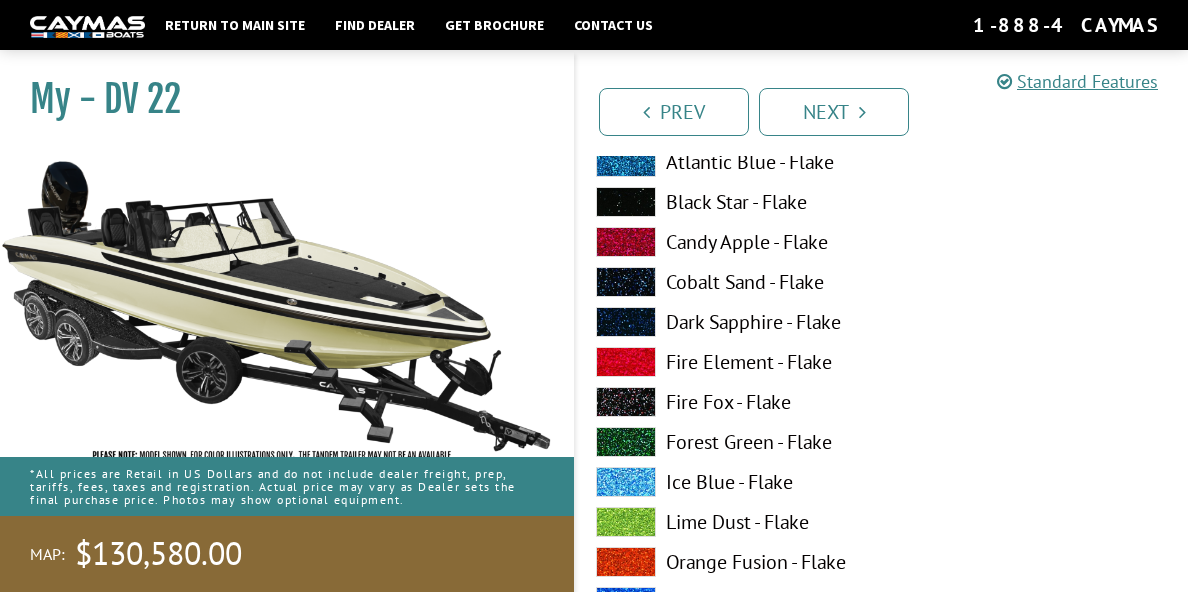 scroll, scrollTop: 2648, scrollLeft: 0, axis: vertical 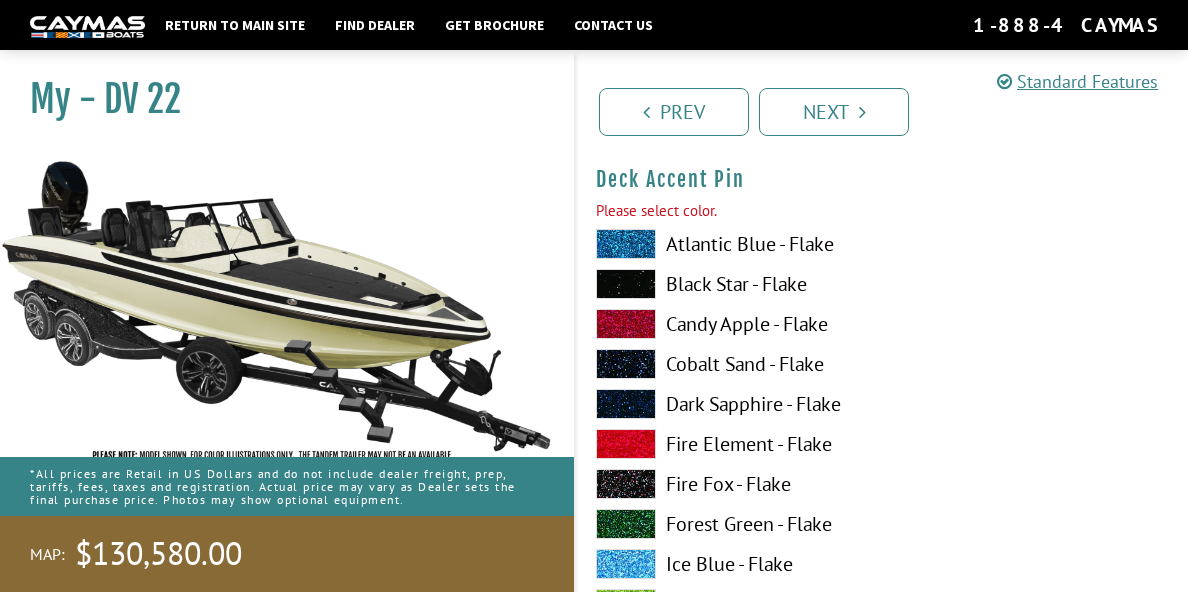 click at bounding box center [626, 244] 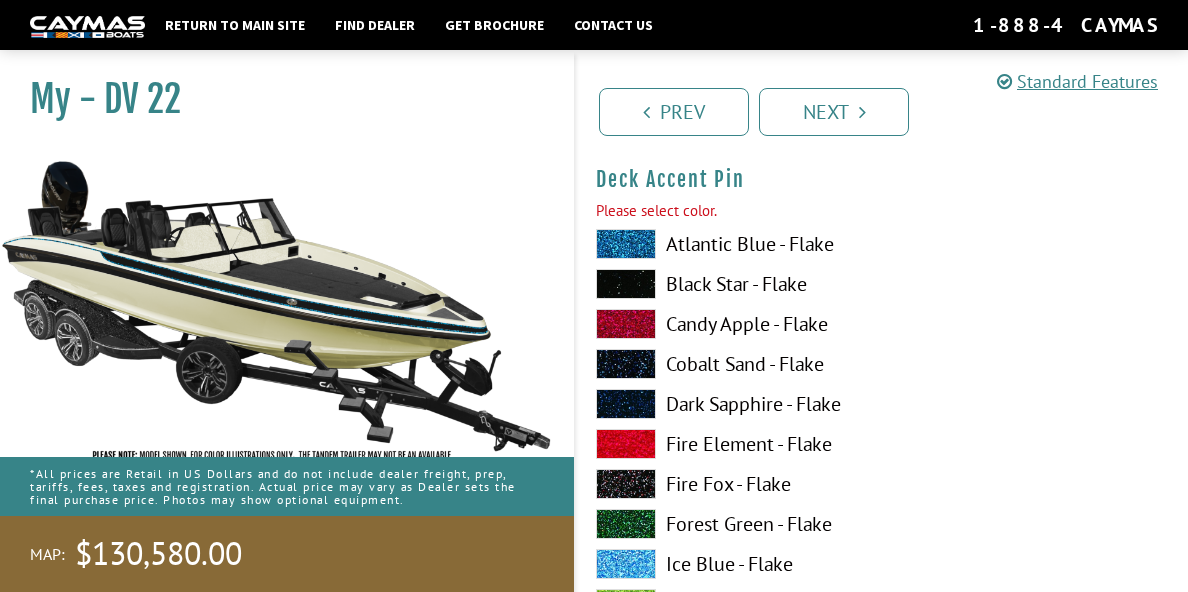 click at bounding box center [626, 284] 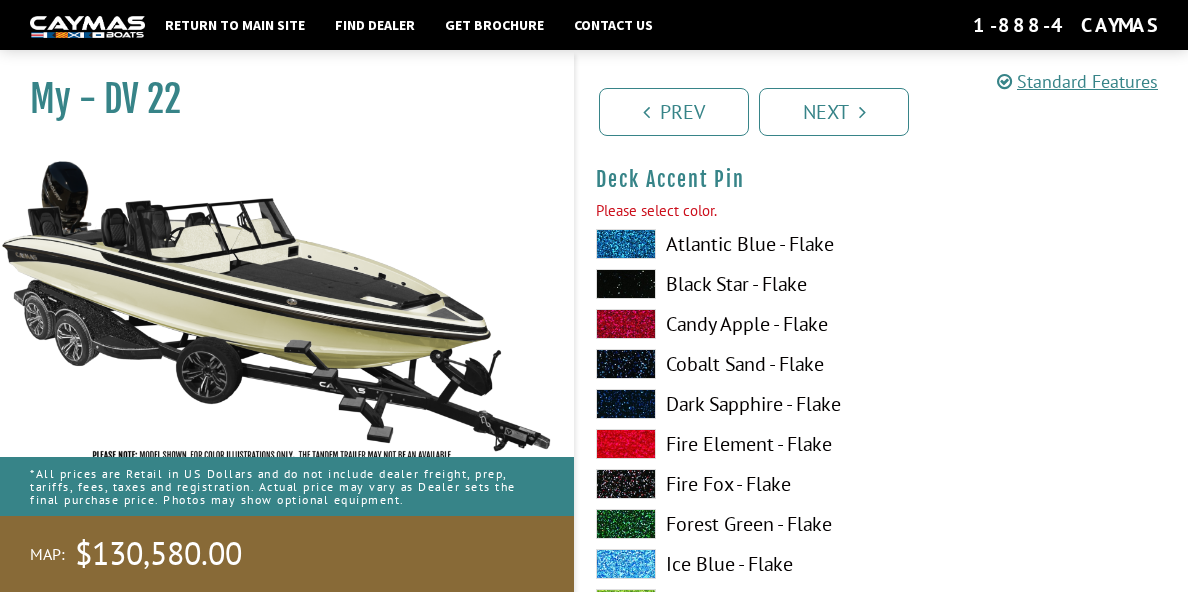 click at bounding box center (626, 324) 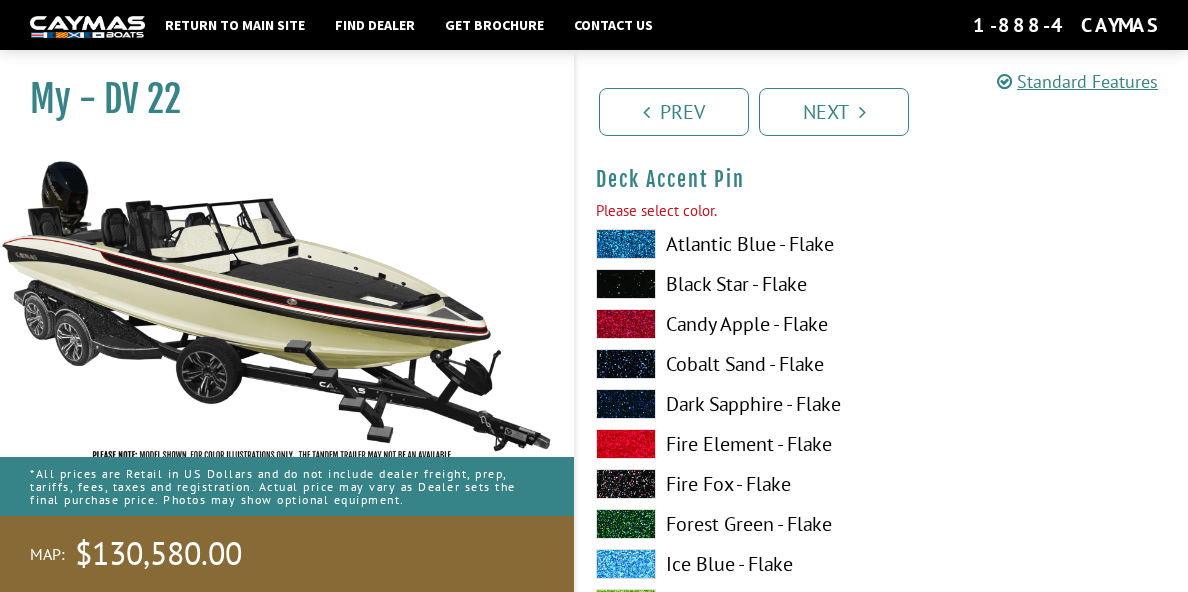 click at bounding box center (626, 444) 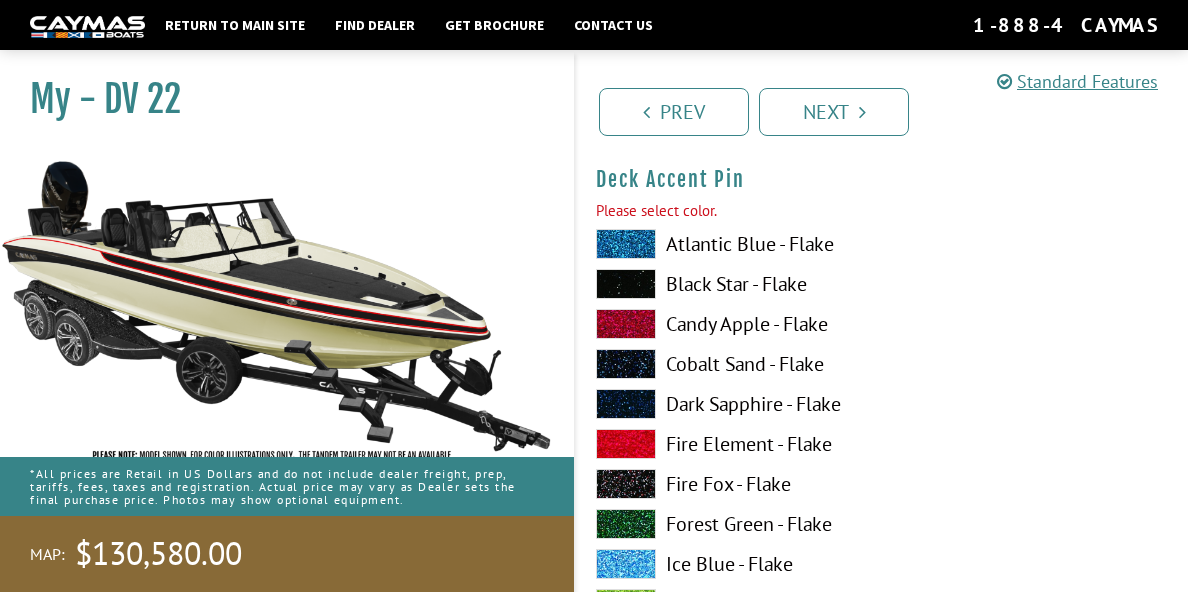 click at bounding box center (626, 564) 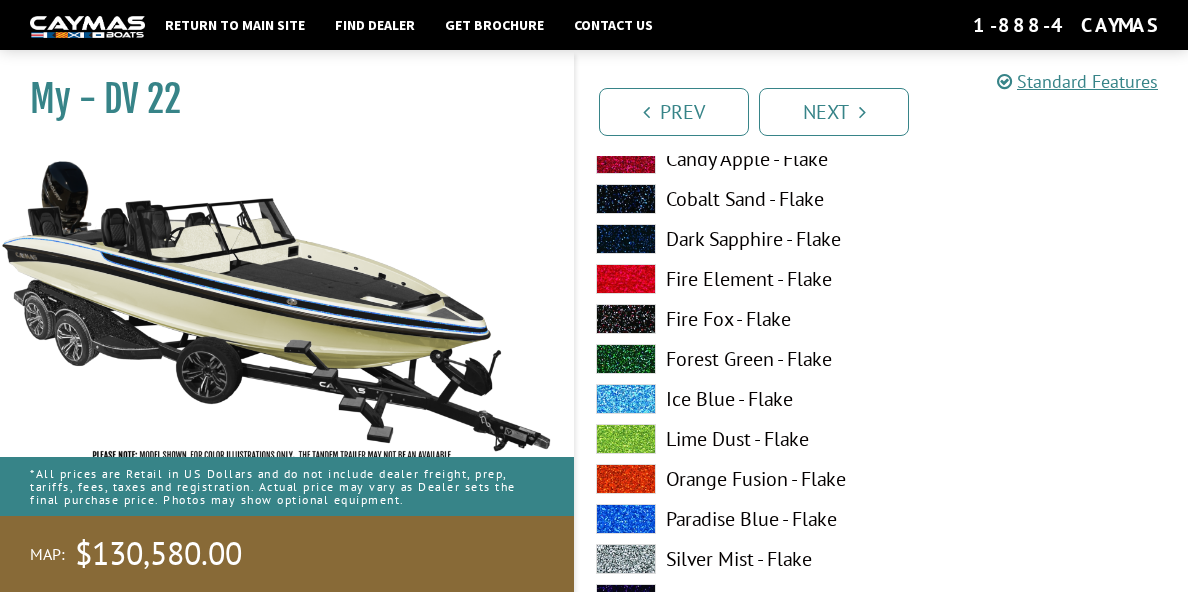 scroll, scrollTop: 2848, scrollLeft: 0, axis: vertical 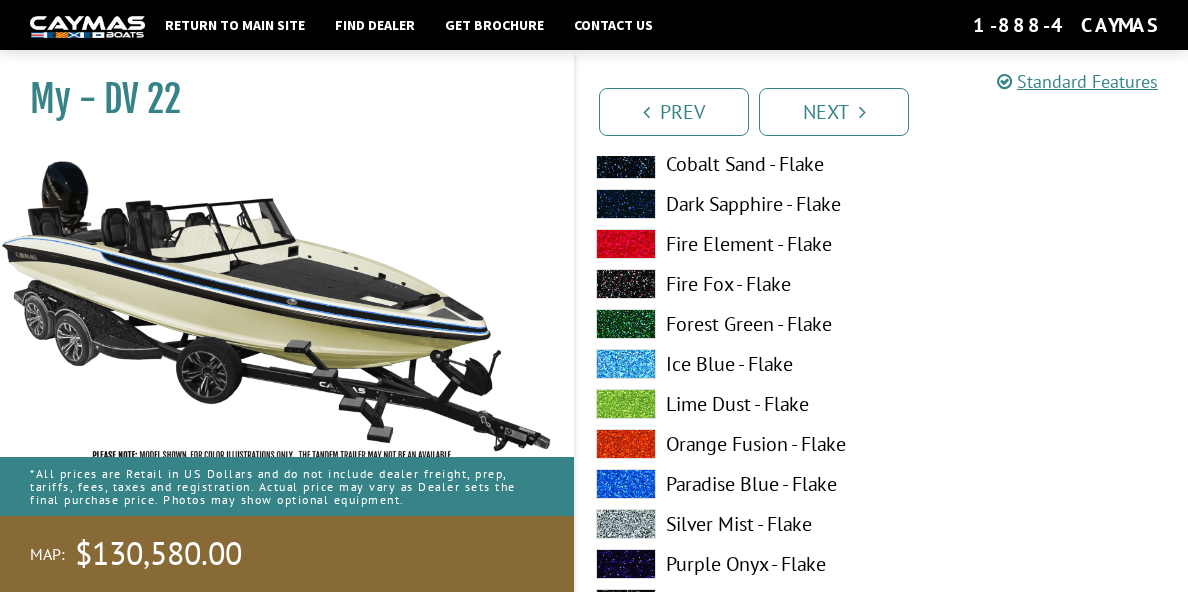 click at bounding box center (626, 524) 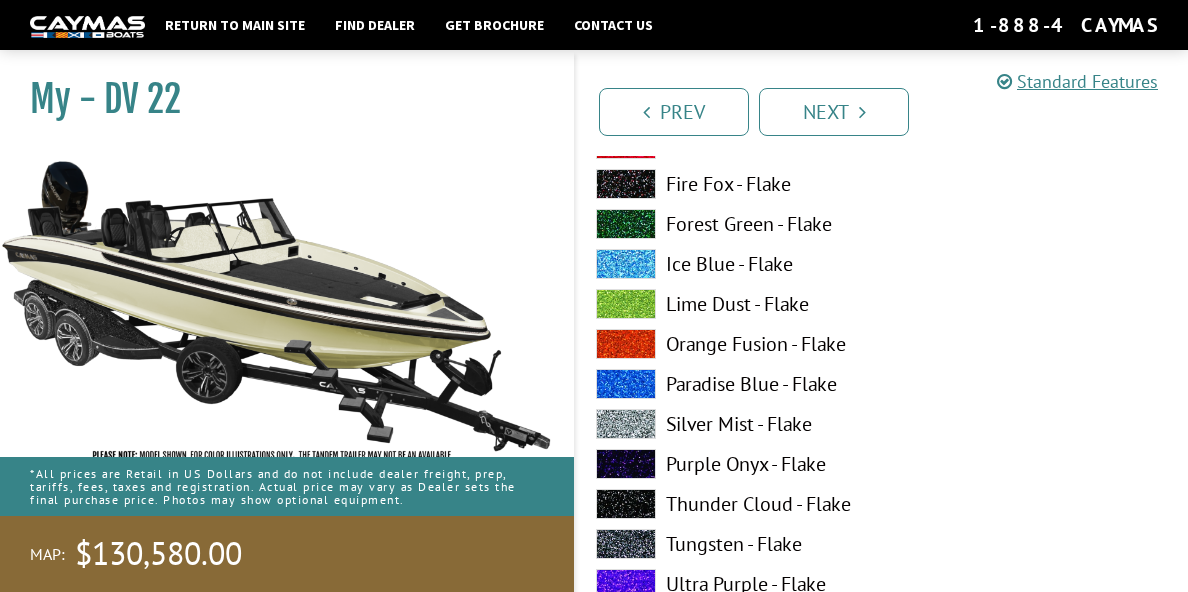 scroll, scrollTop: 3048, scrollLeft: 0, axis: vertical 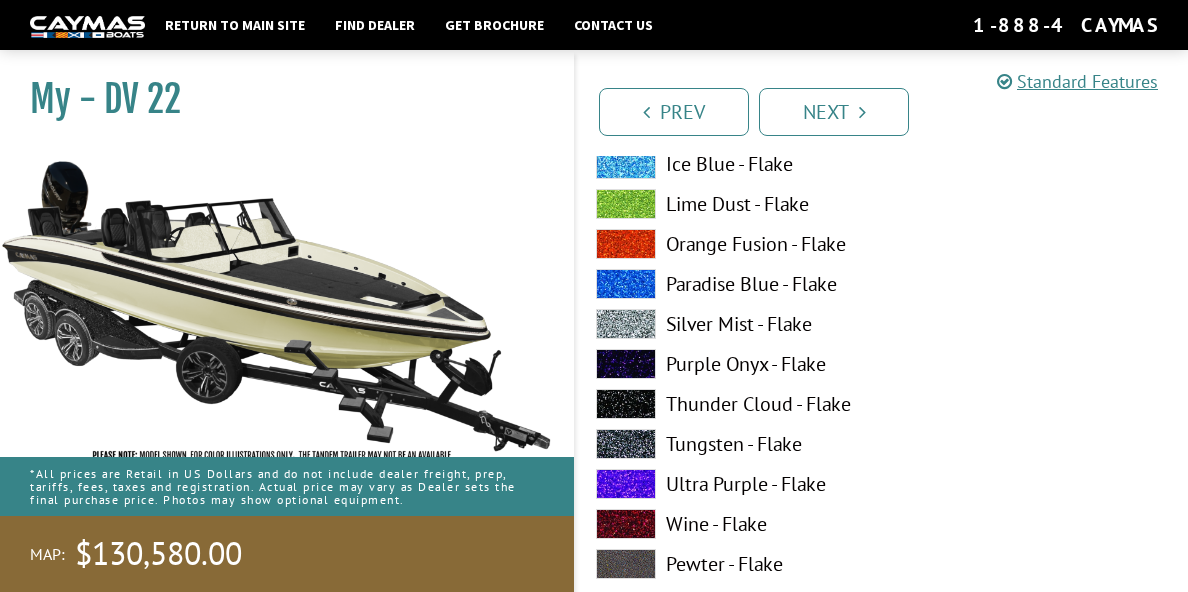 click at bounding box center (626, 444) 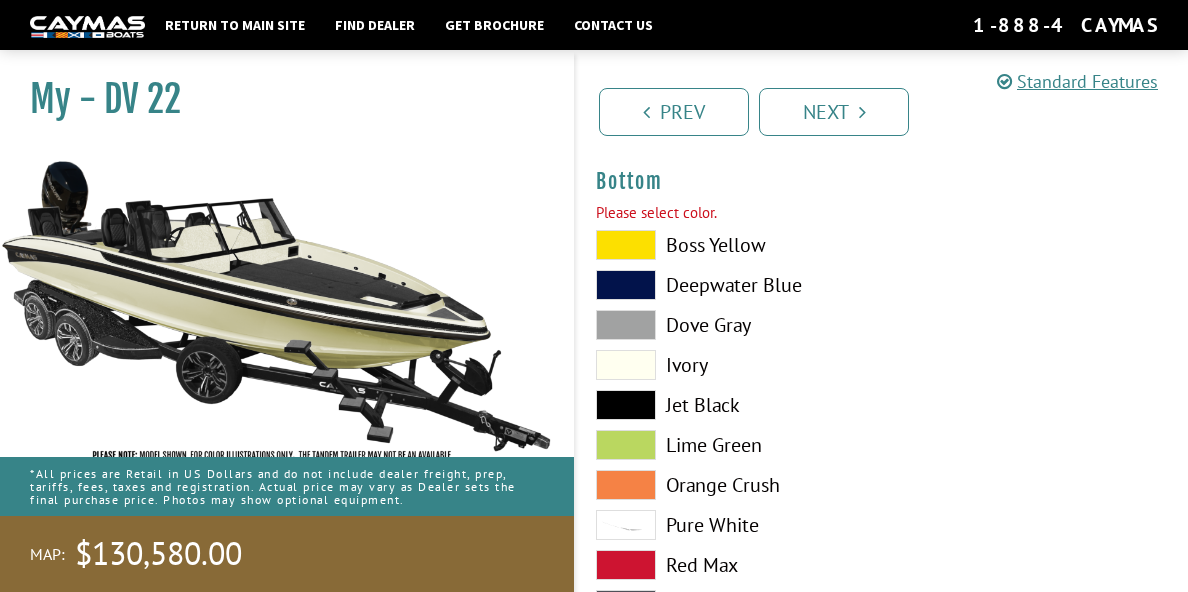 scroll, scrollTop: 4648, scrollLeft: 0, axis: vertical 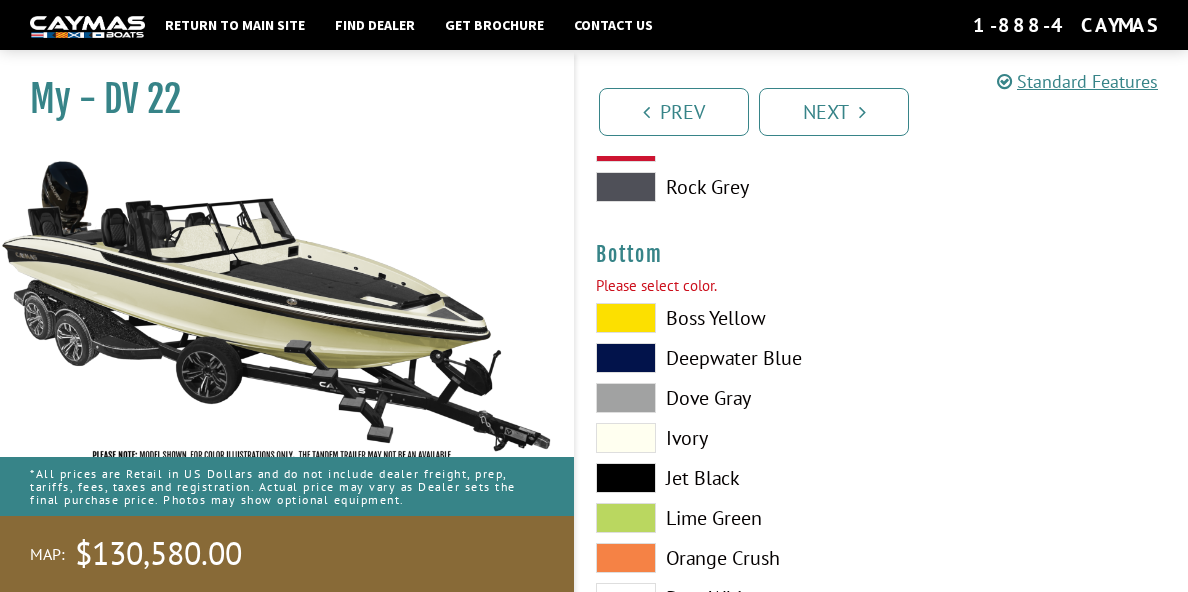 click at bounding box center [626, 318] 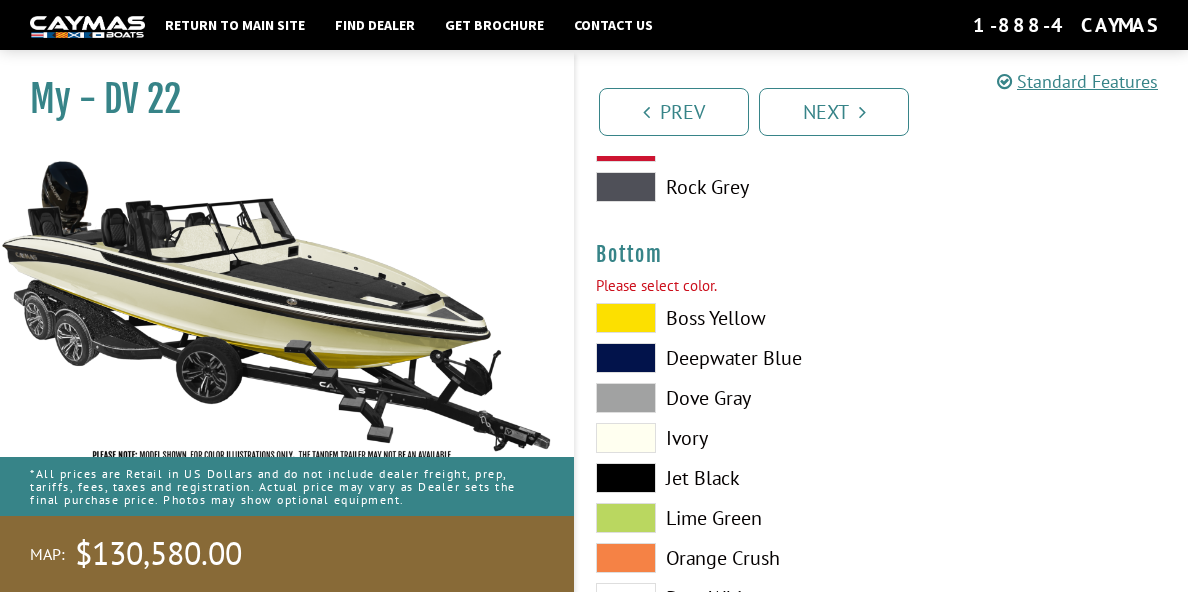 click at bounding box center (626, 438) 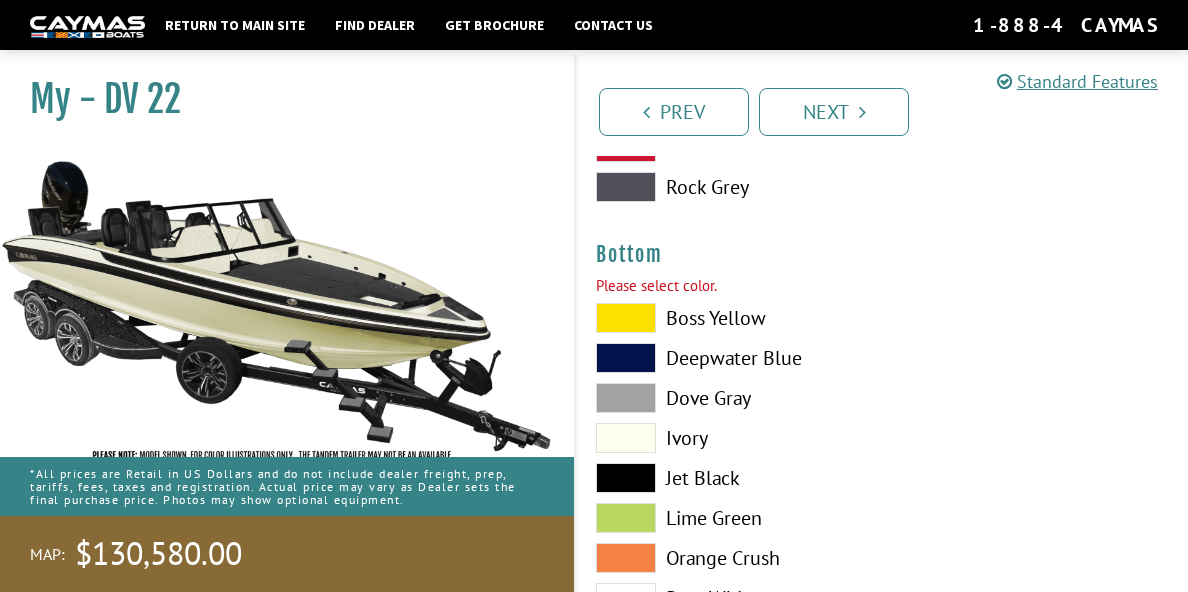 click at bounding box center [626, 478] 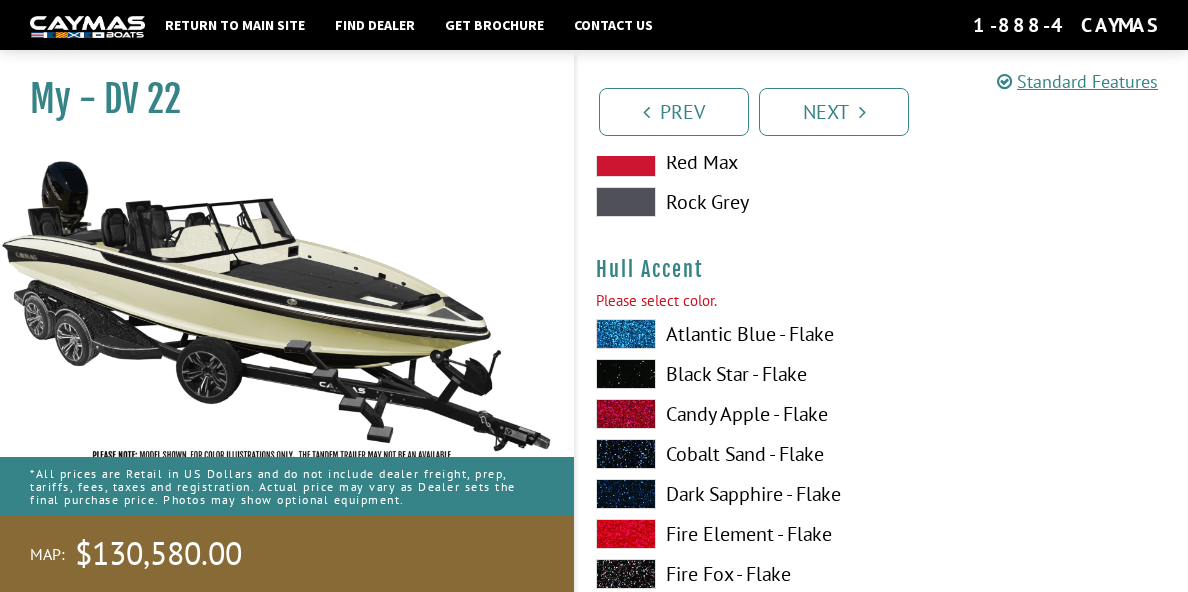 scroll, scrollTop: 5148, scrollLeft: 0, axis: vertical 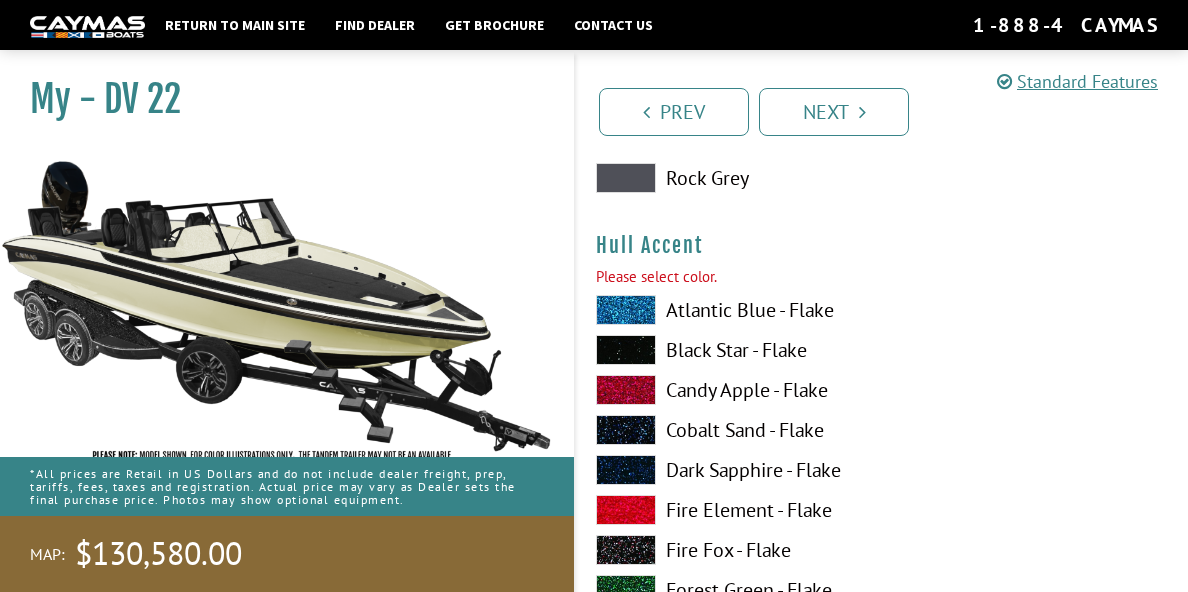click at bounding box center (626, 510) 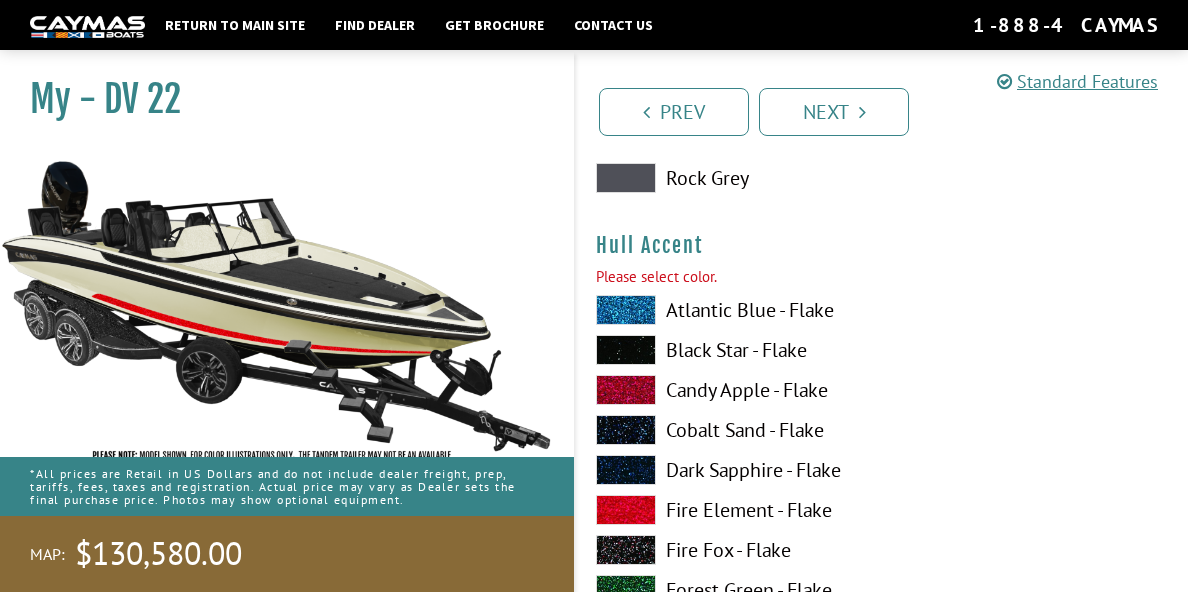 click at bounding box center [626, 430] 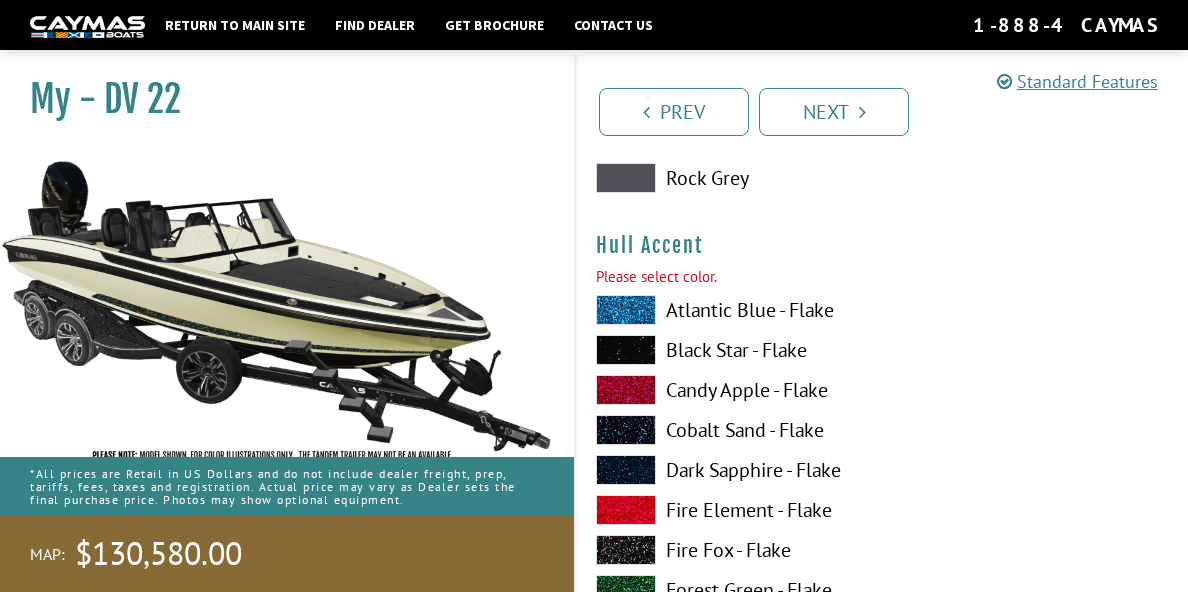 click at bounding box center (626, 470) 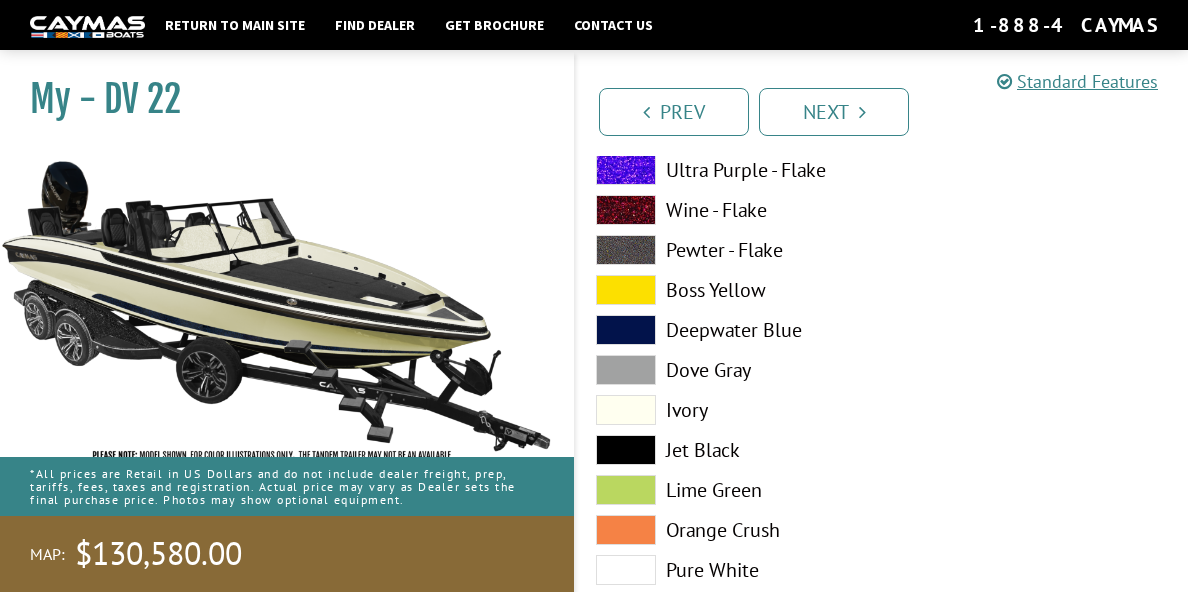scroll, scrollTop: 6048, scrollLeft: 0, axis: vertical 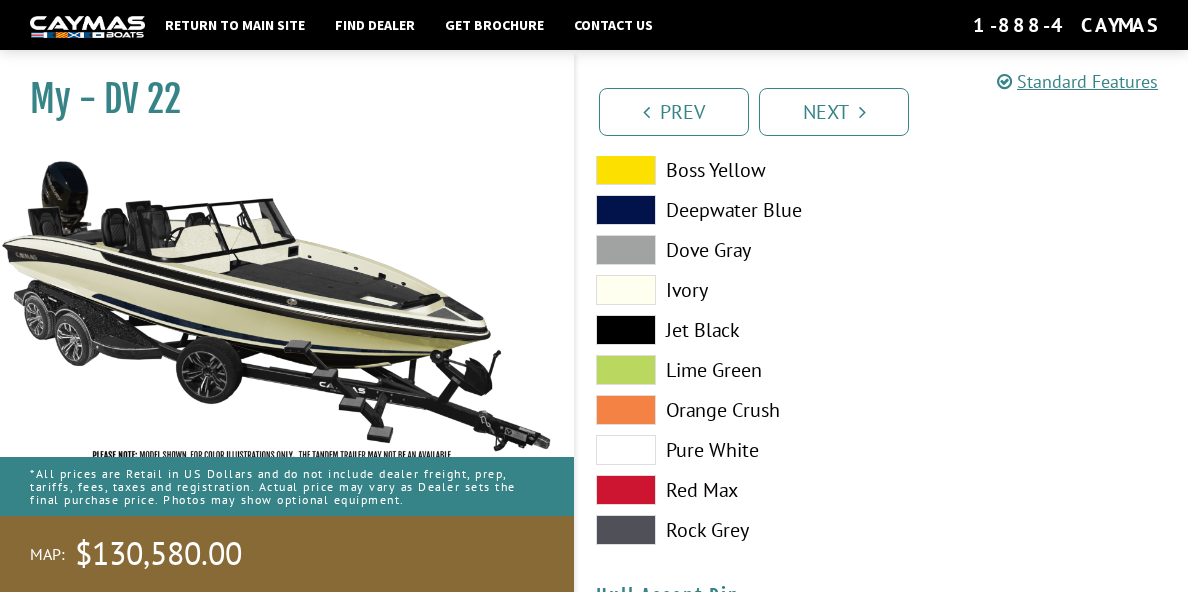 click at bounding box center (626, 450) 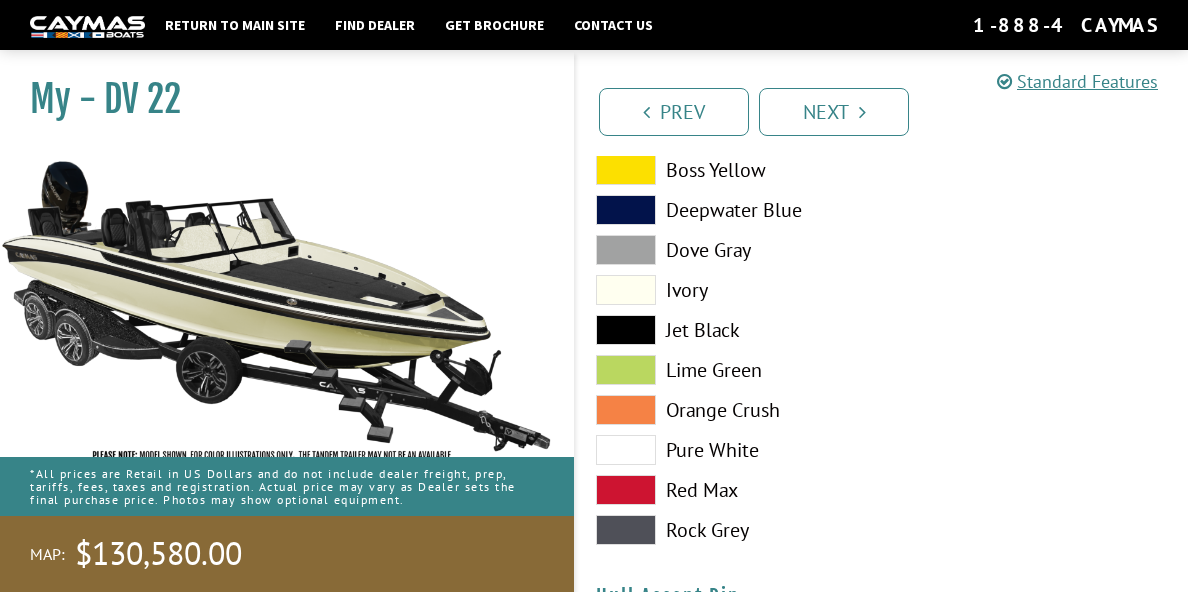 click at bounding box center [626, 330] 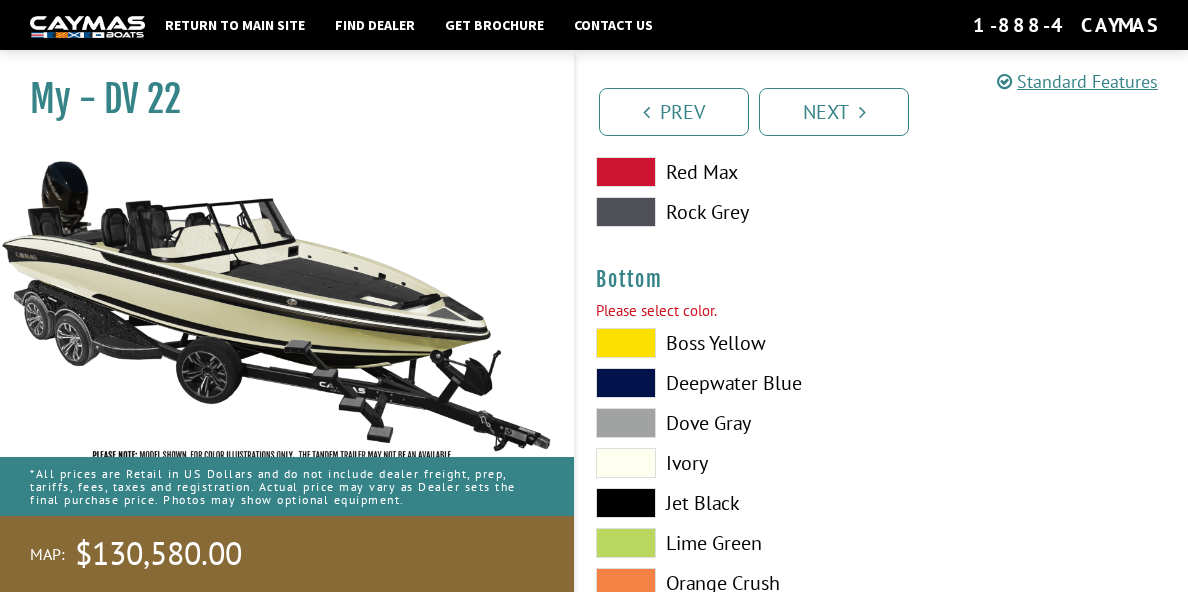 scroll, scrollTop: 4448, scrollLeft: 0, axis: vertical 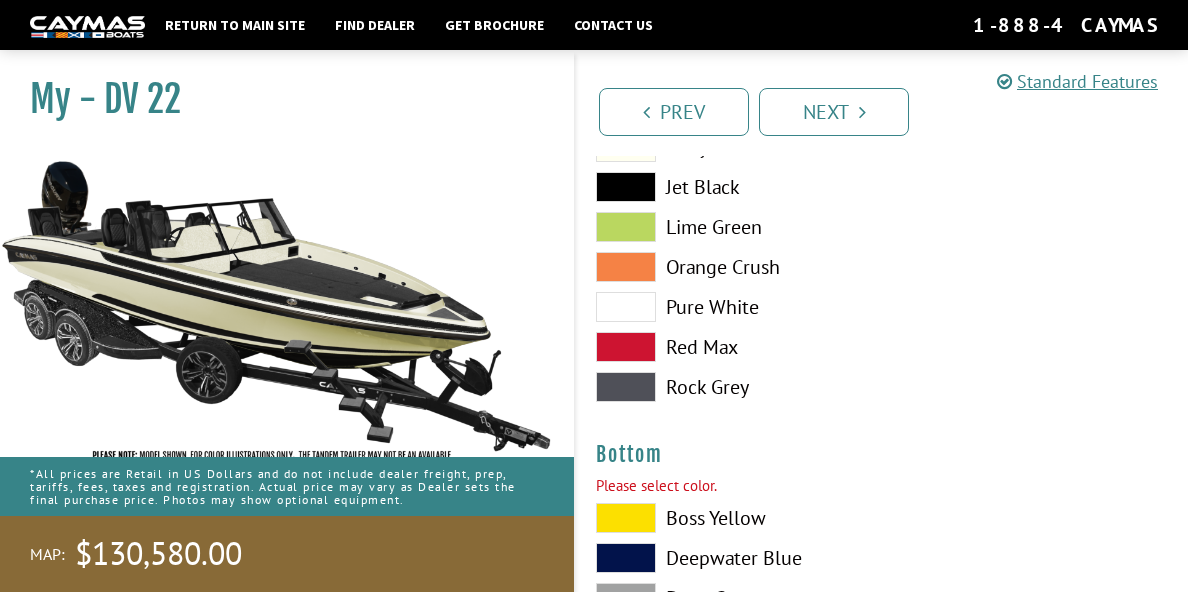 click at bounding box center (626, 187) 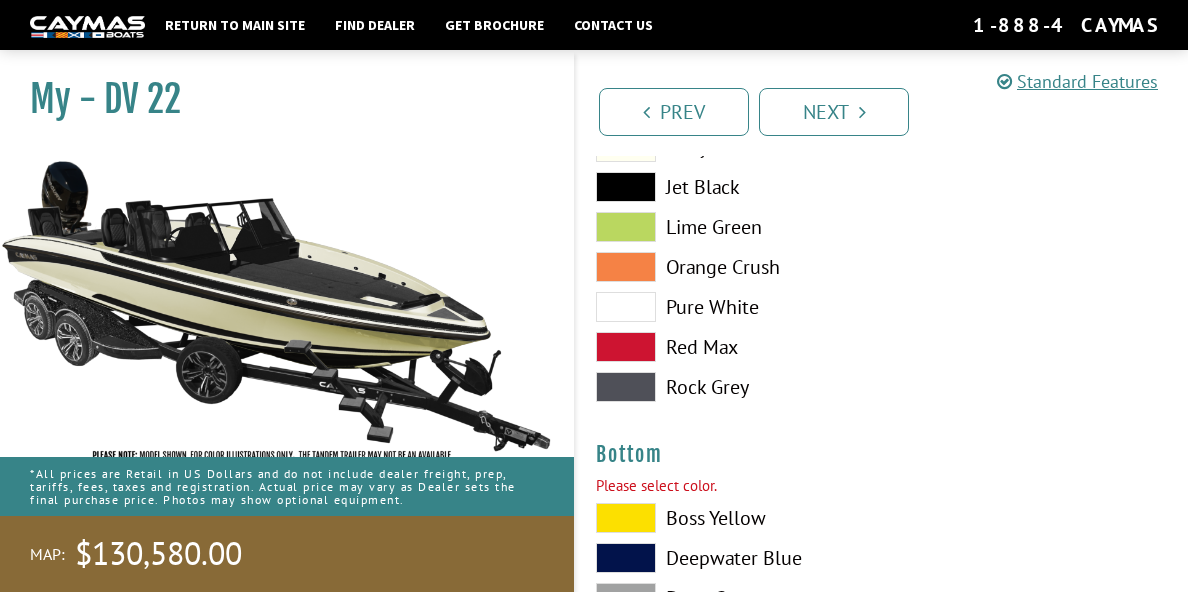 click at bounding box center [626, 187] 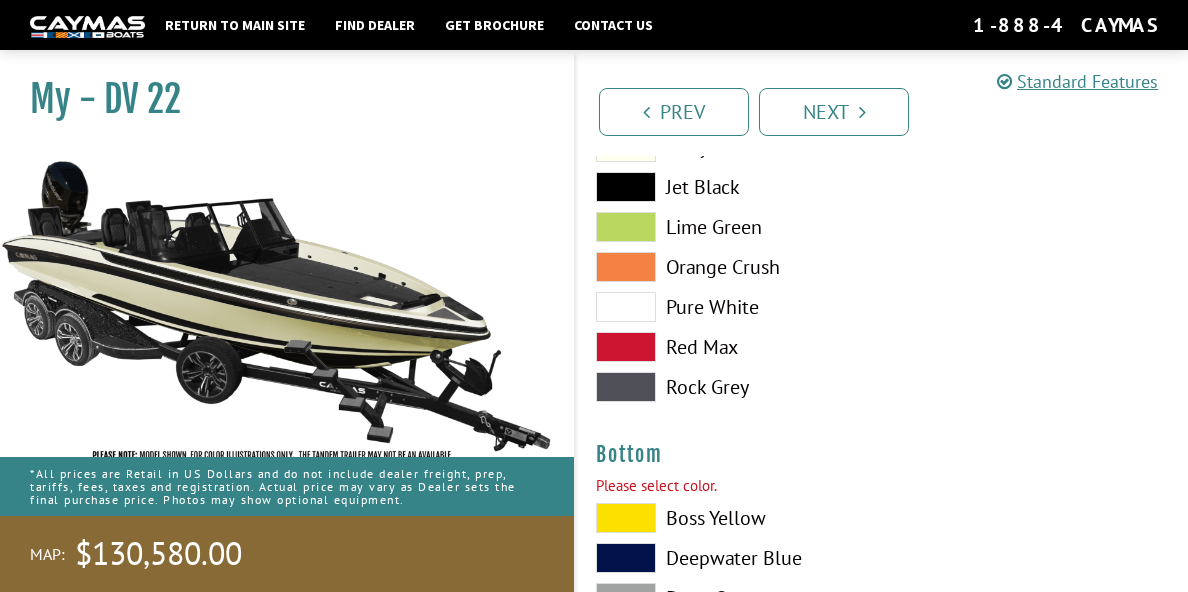 click at bounding box center (626, 307) 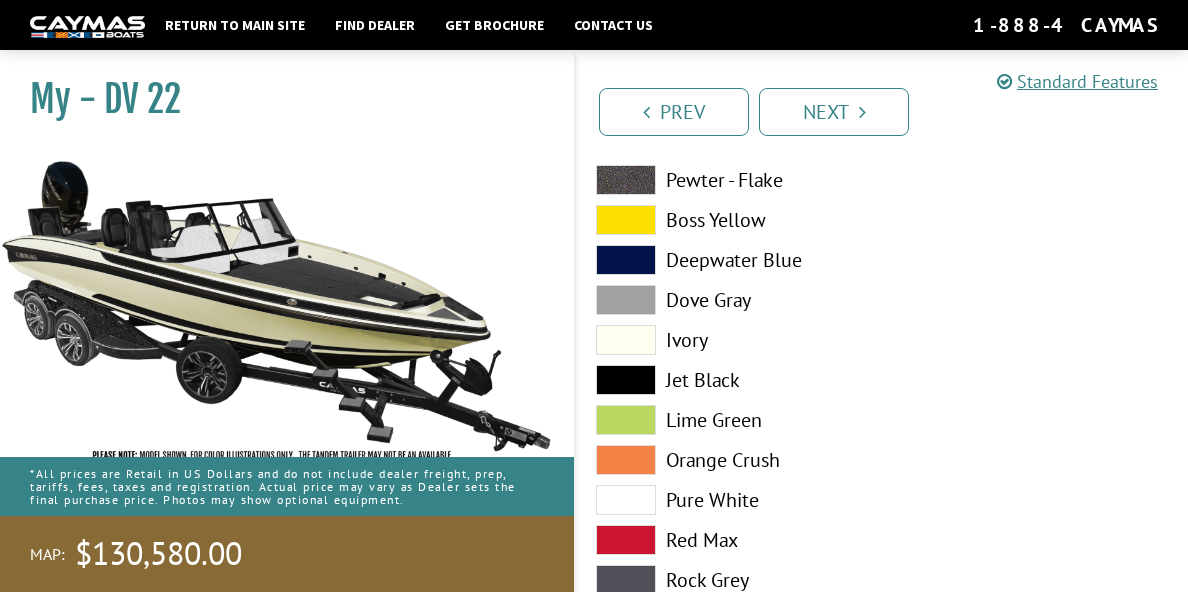 scroll, scrollTop: 4148, scrollLeft: 0, axis: vertical 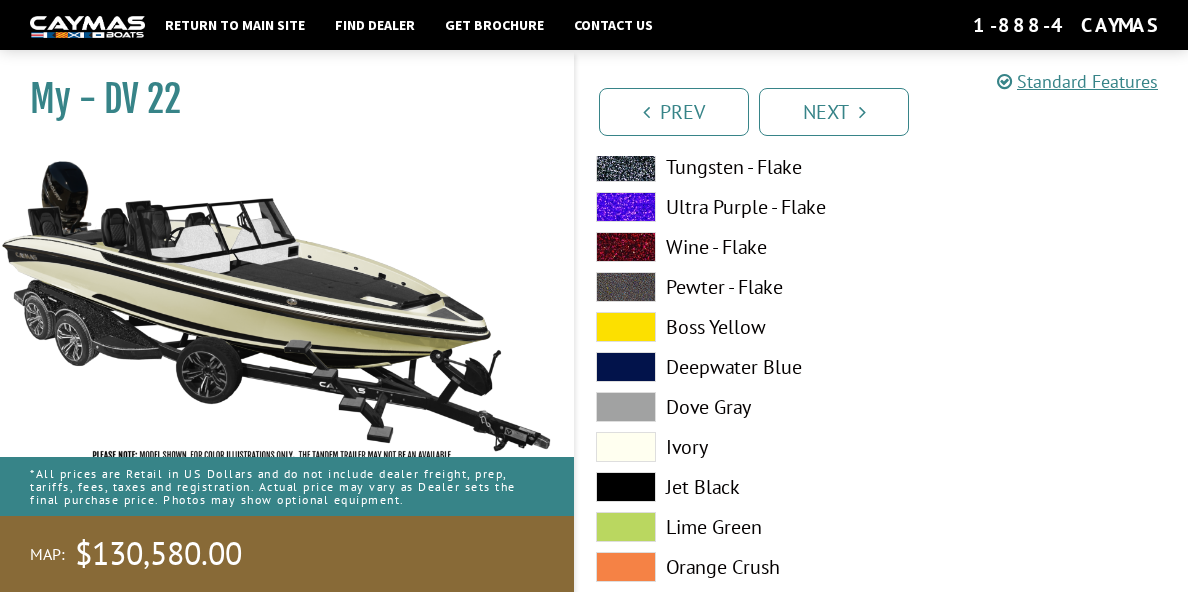 click at bounding box center [626, 447] 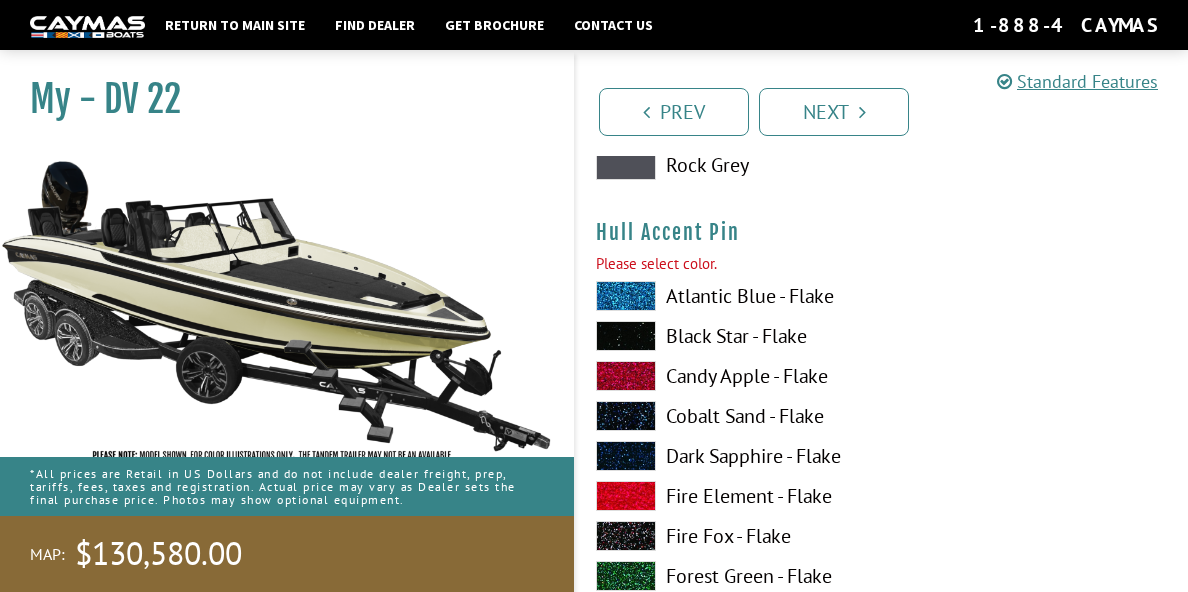 scroll, scrollTop: 6448, scrollLeft: 0, axis: vertical 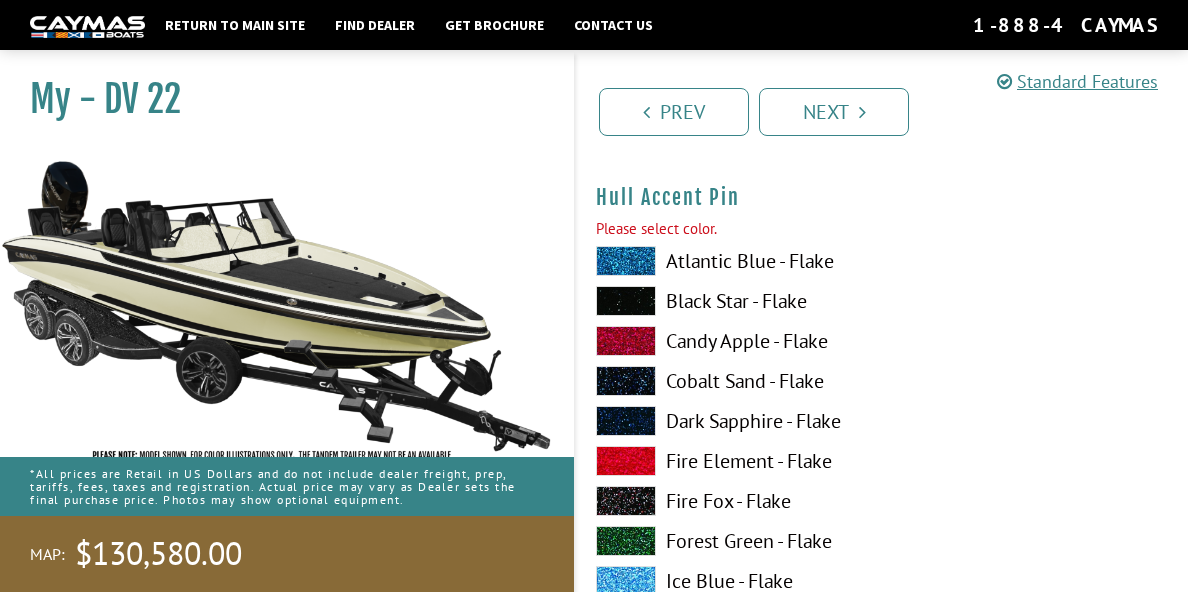 click at bounding box center [626, 341] 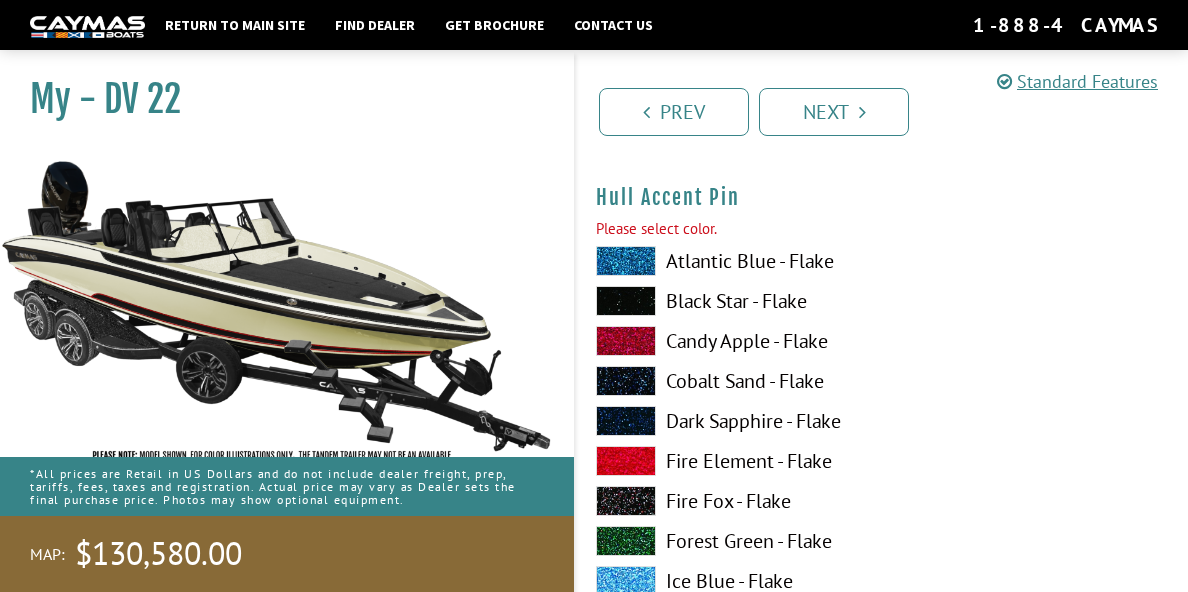 click at bounding box center [626, 341] 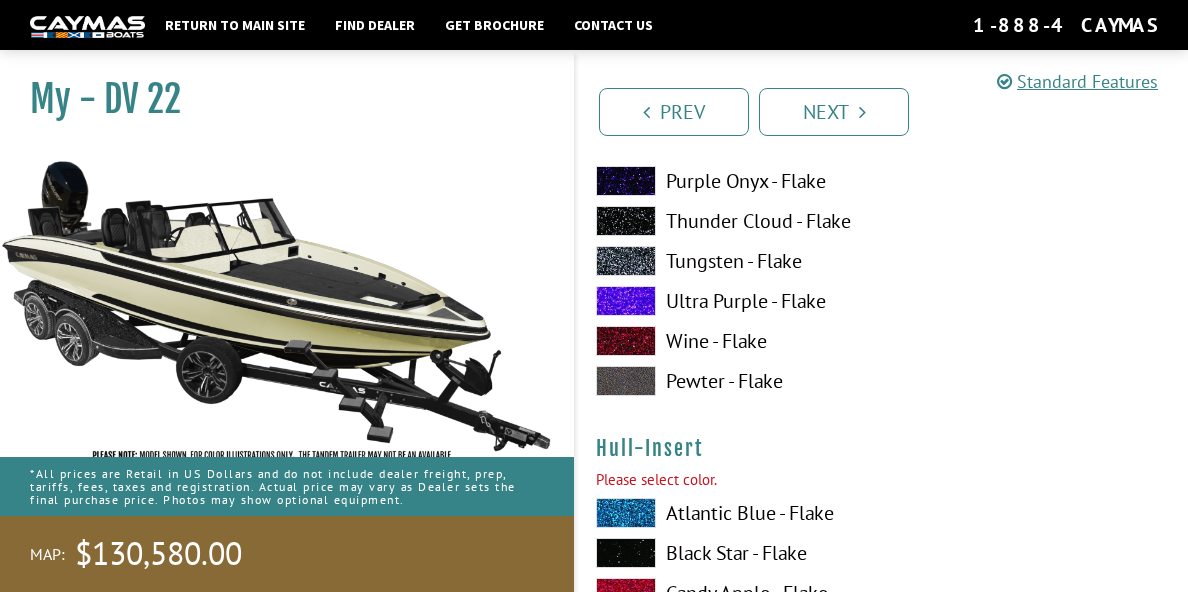 scroll, scrollTop: 7148, scrollLeft: 0, axis: vertical 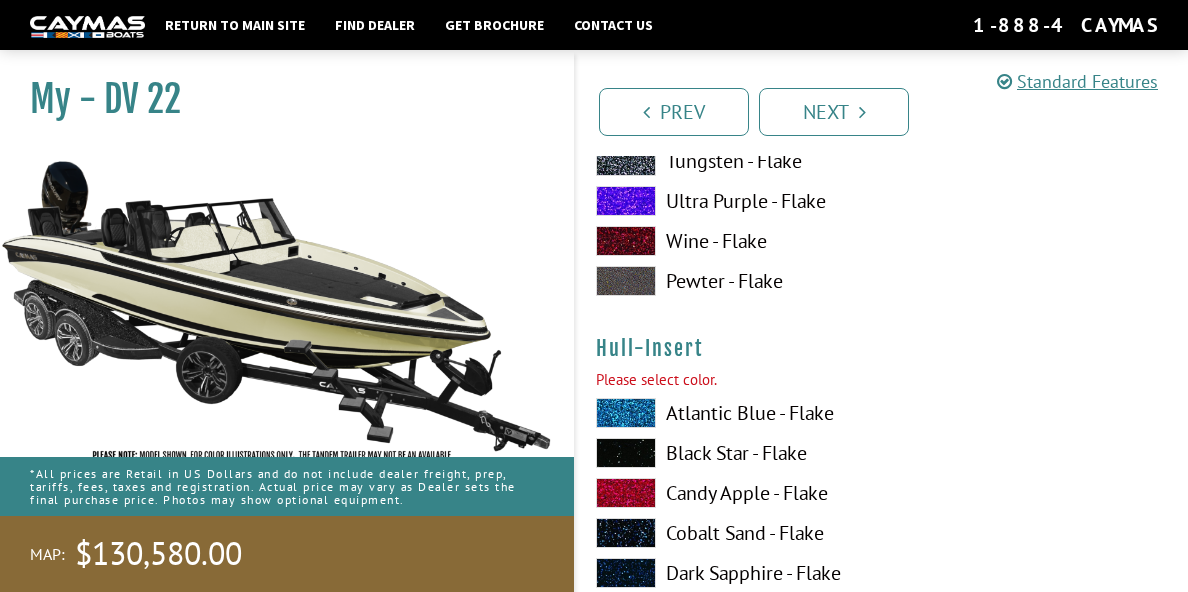 click at bounding box center (626, 533) 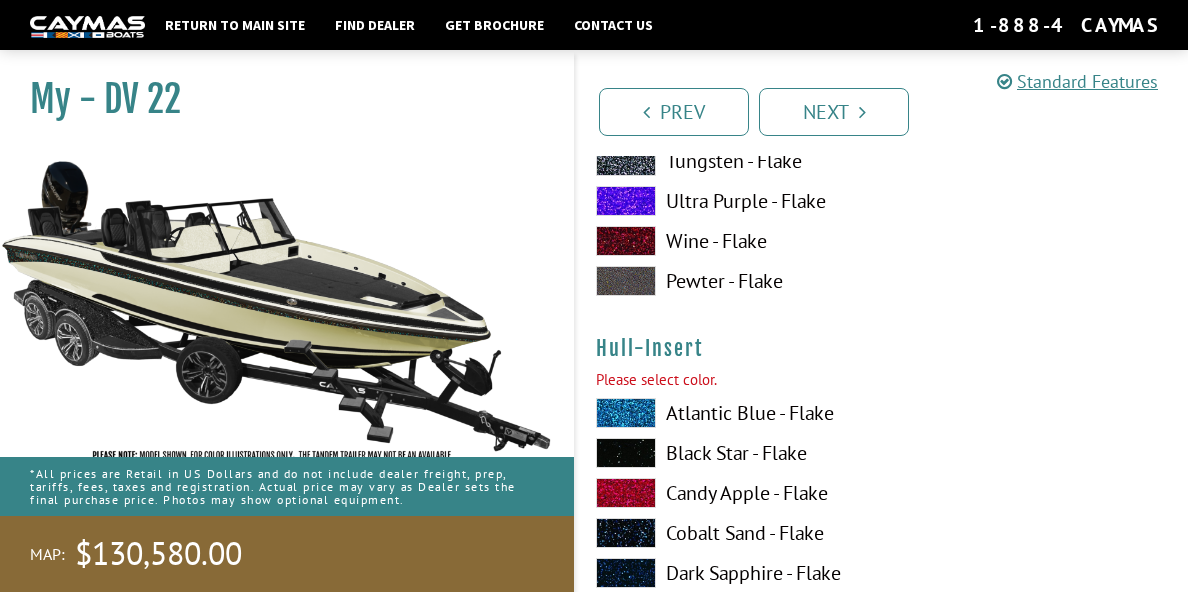 click at bounding box center [626, 533] 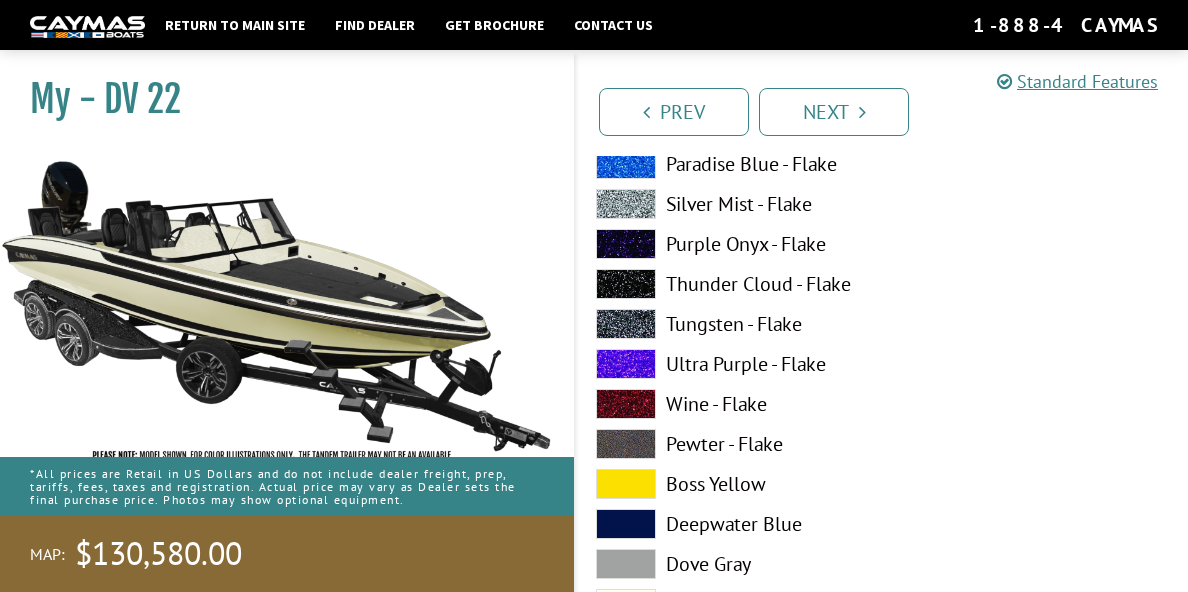 scroll, scrollTop: 7848, scrollLeft: 0, axis: vertical 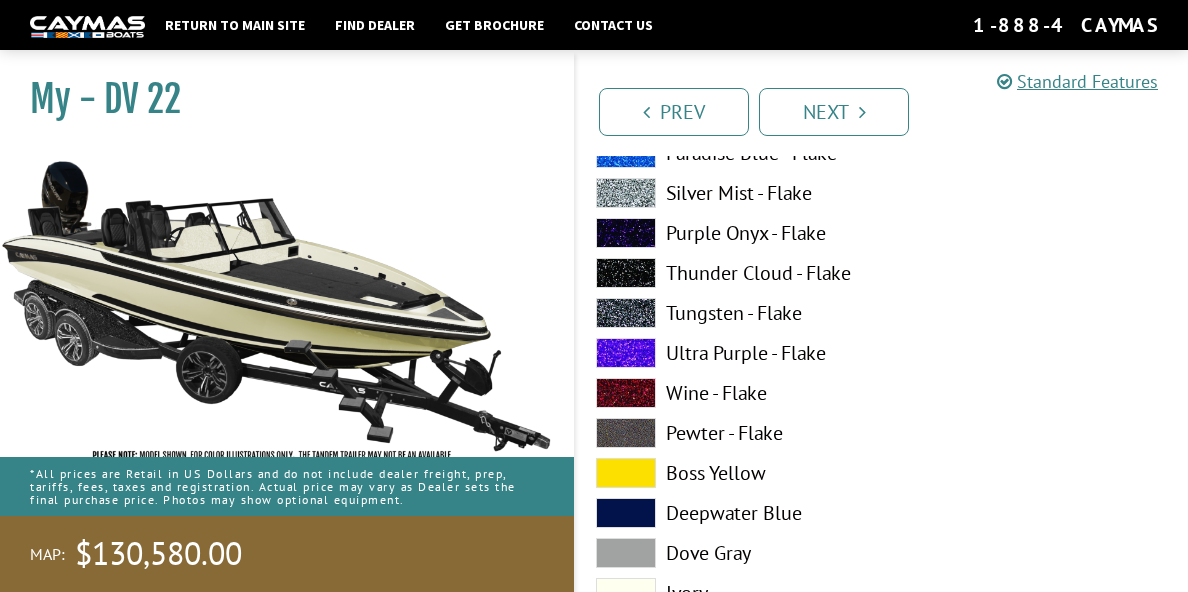 click at bounding box center [626, 233] 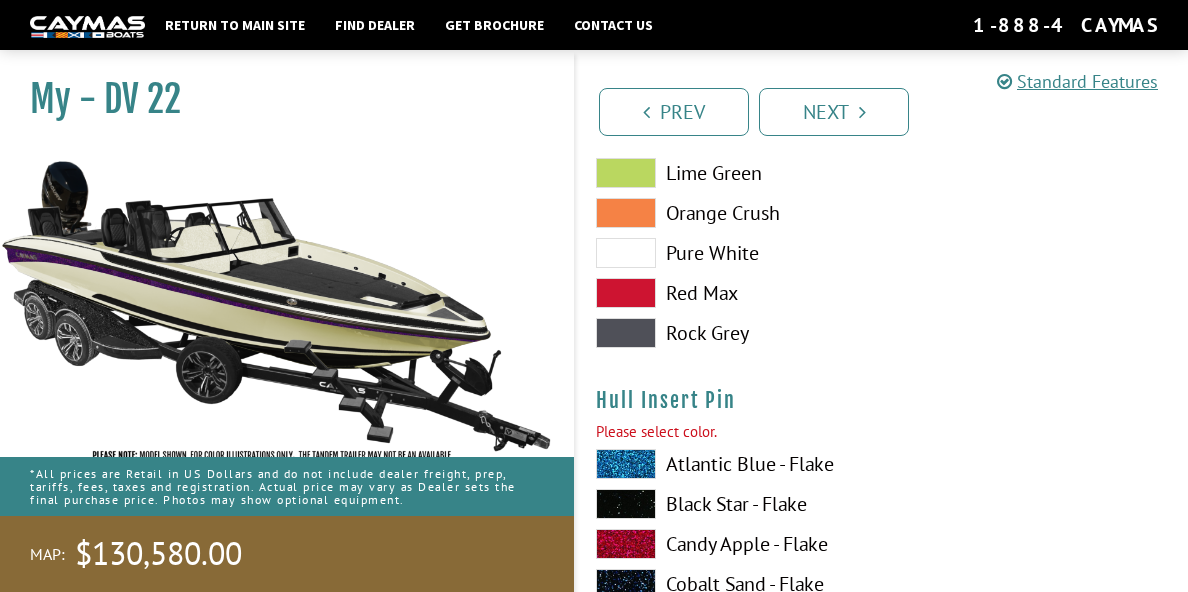scroll, scrollTop: 8548, scrollLeft: 0, axis: vertical 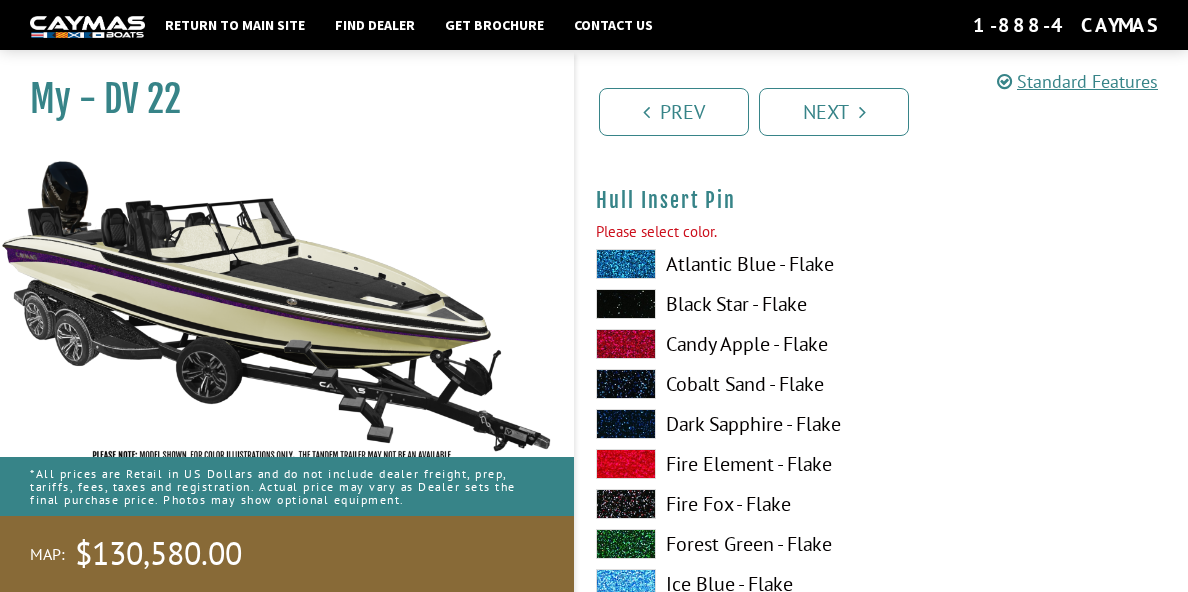 click at bounding box center (626, 424) 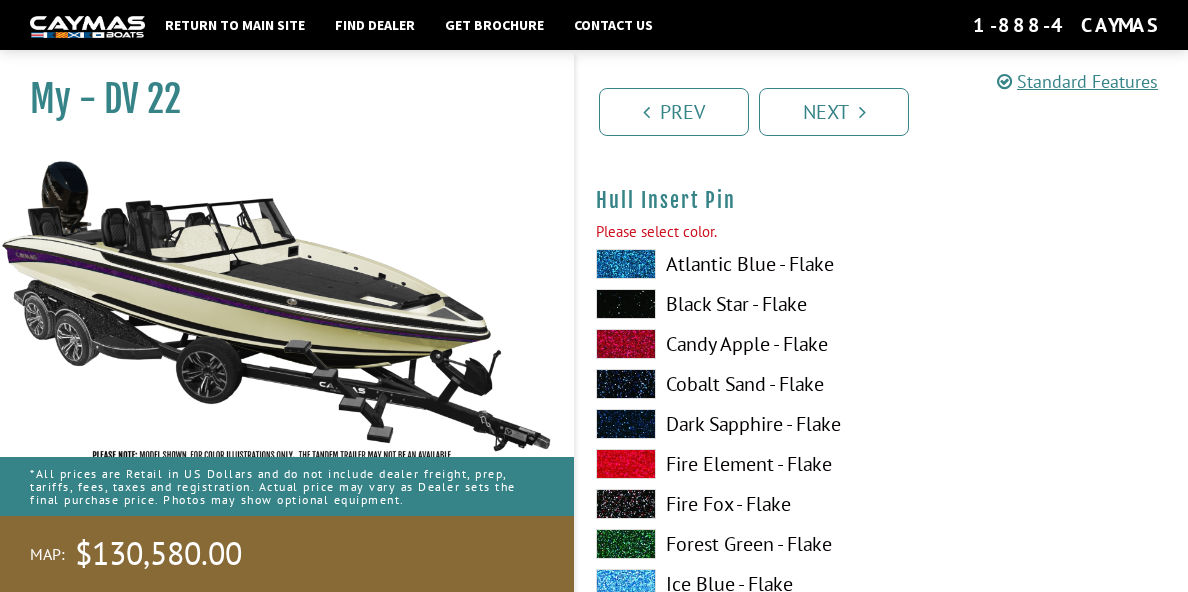 click at bounding box center [626, 424] 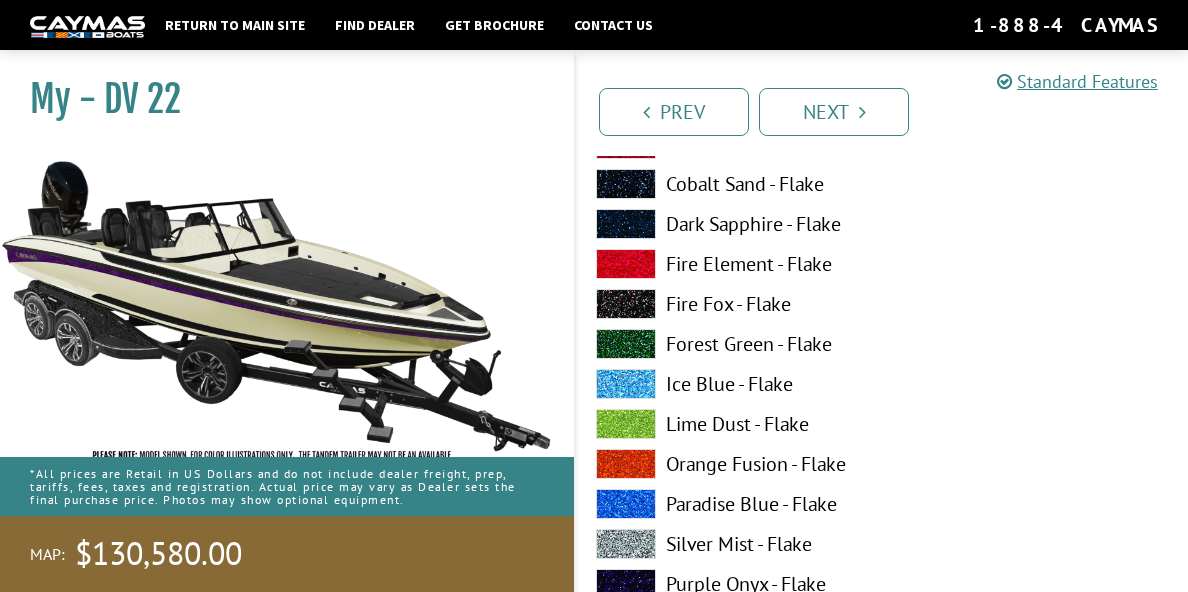 scroll, scrollTop: 8948, scrollLeft: 0, axis: vertical 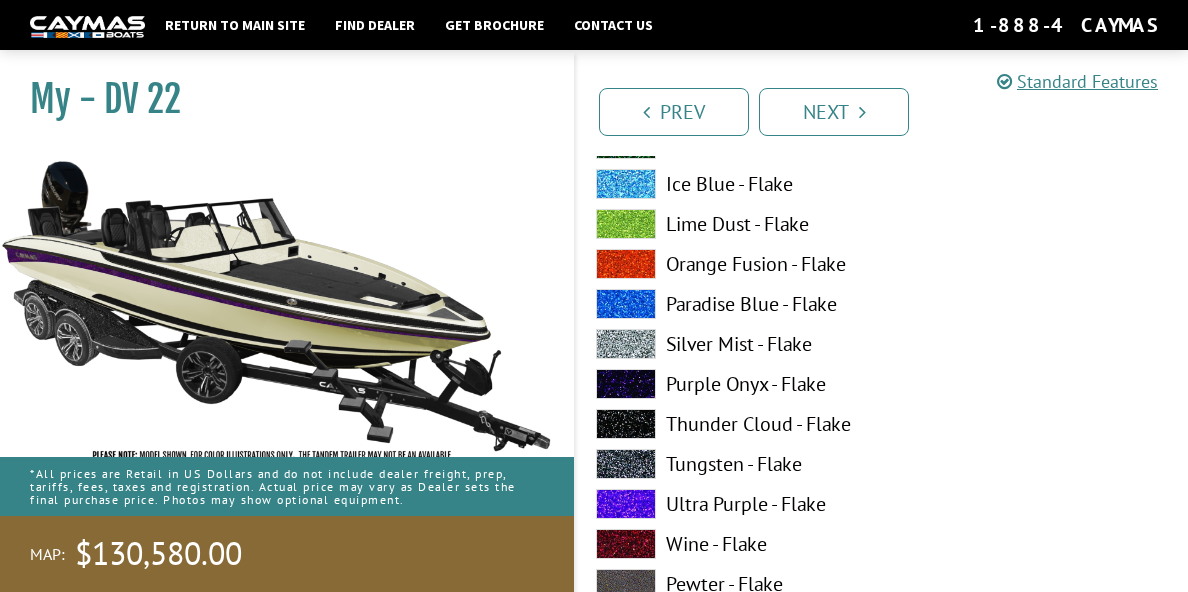 click at bounding box center [626, 384] 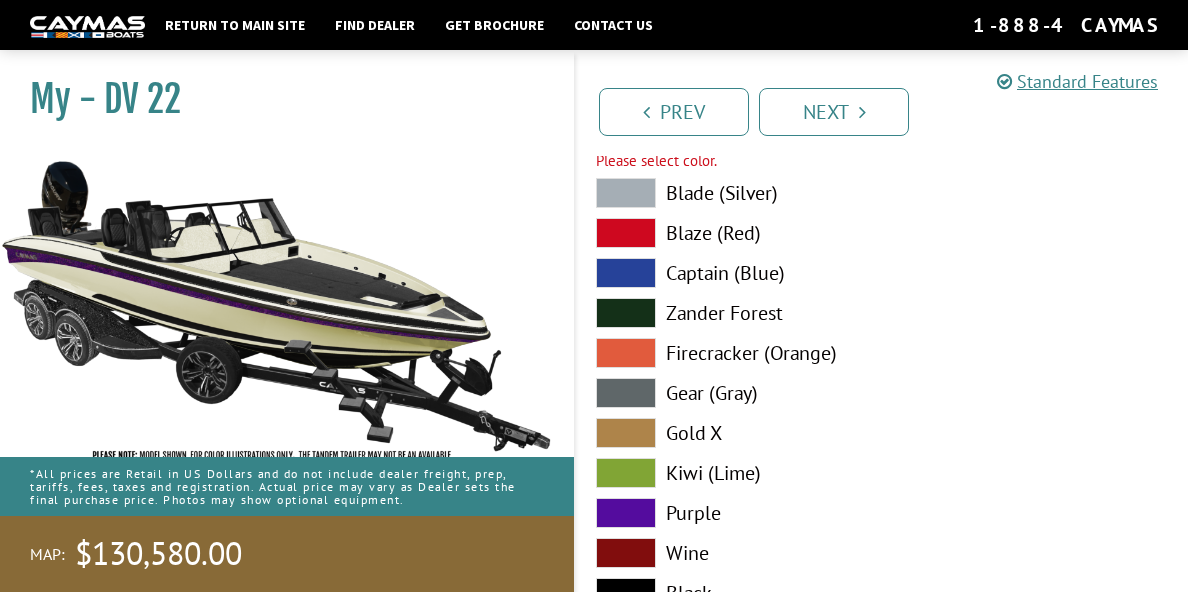 scroll, scrollTop: 9648, scrollLeft: 0, axis: vertical 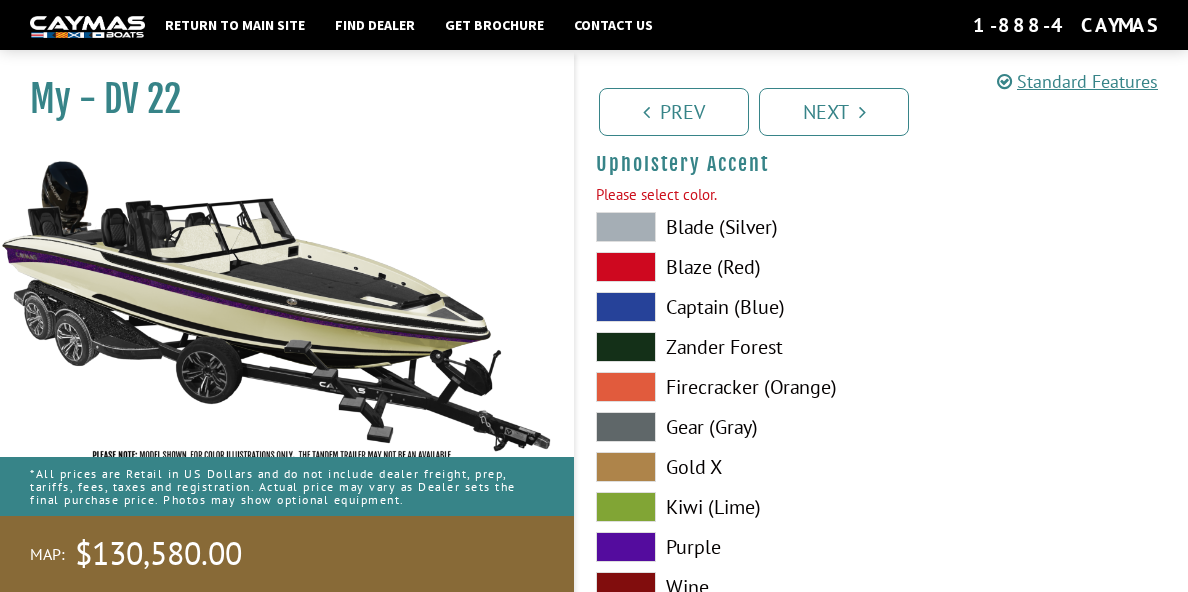 click at bounding box center (626, 427) 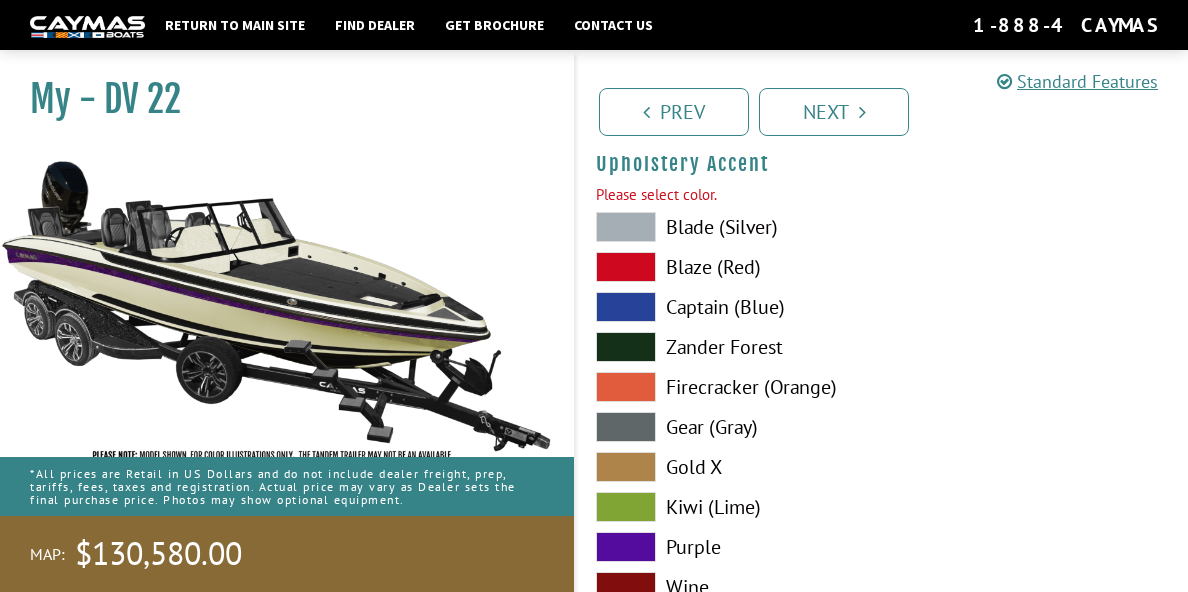 click at bounding box center (626, 387) 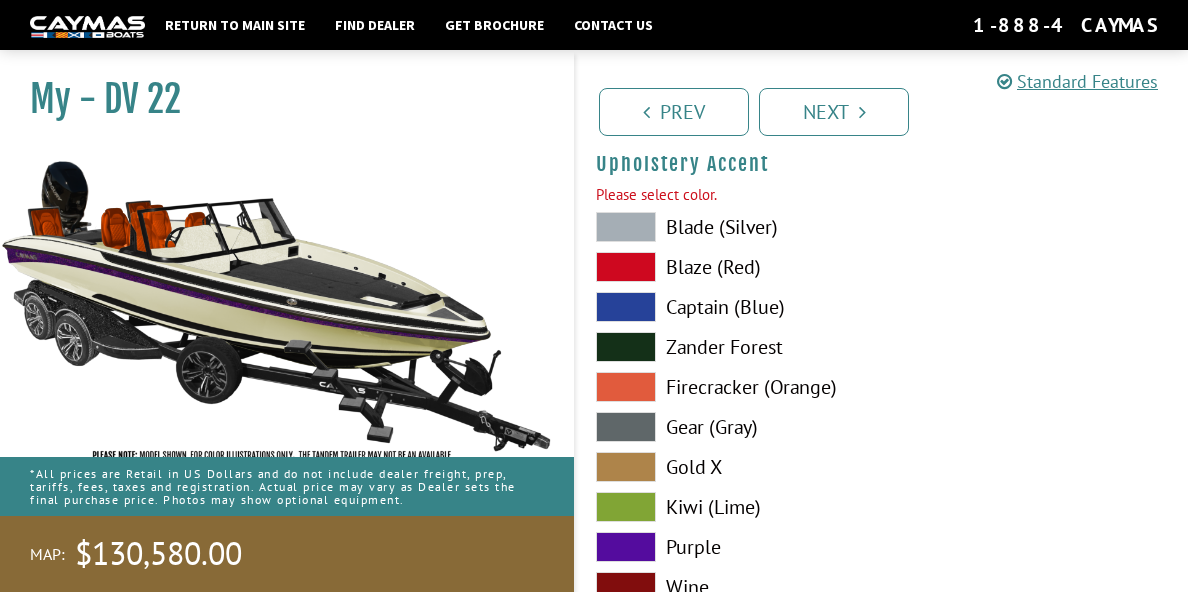 scroll, scrollTop: 9948, scrollLeft: 0, axis: vertical 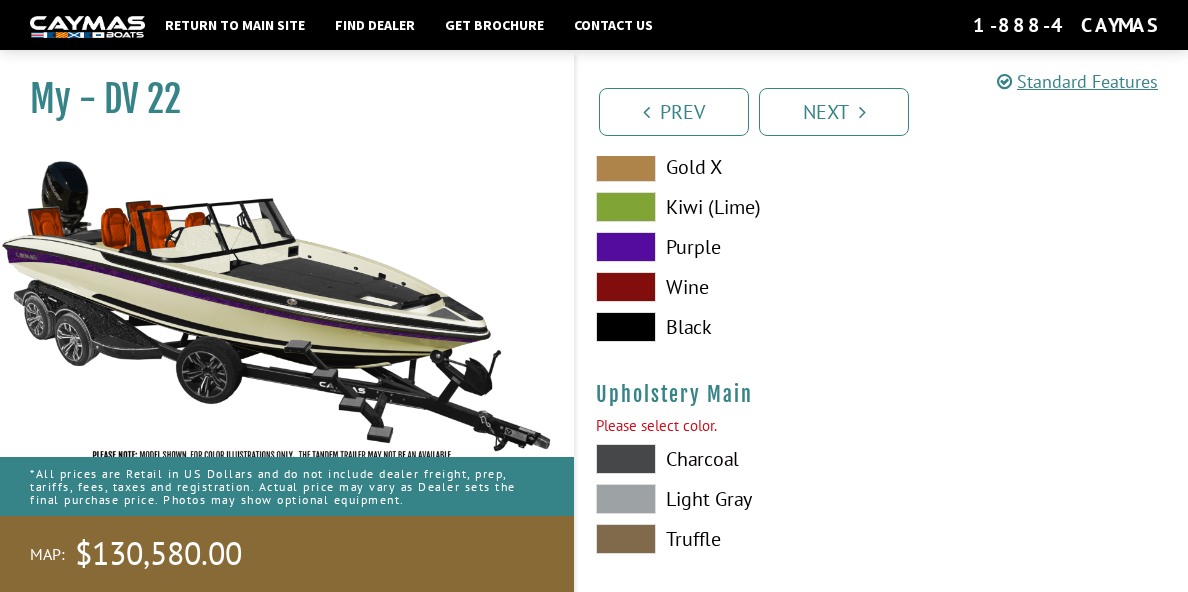 click at bounding box center [626, 499] 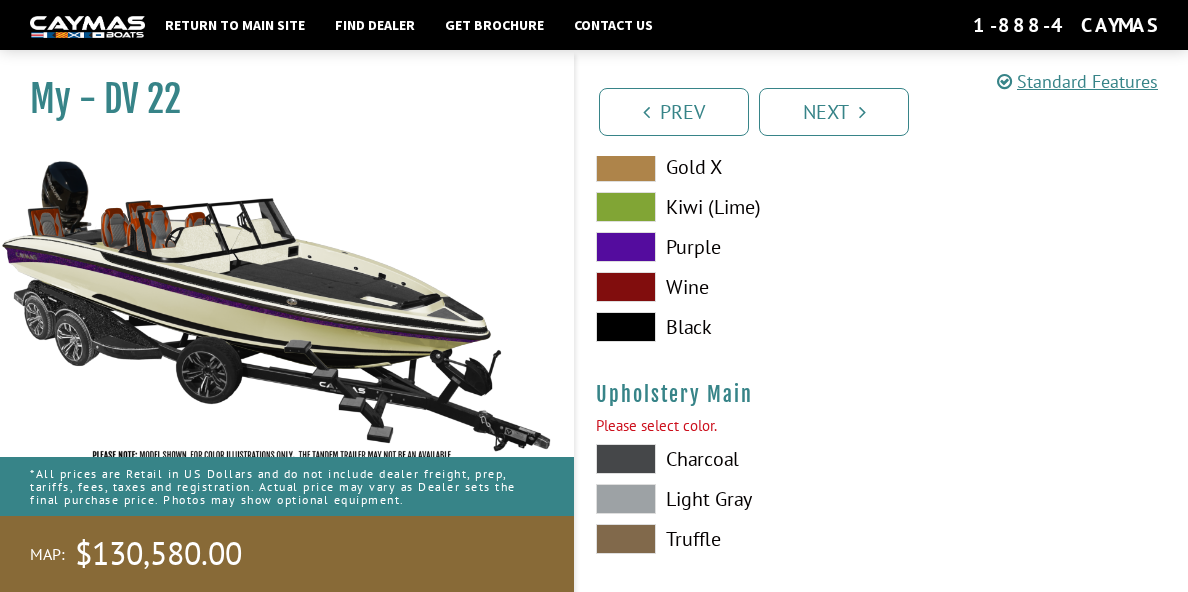 click on "Please select color." at bounding box center [882, 426] 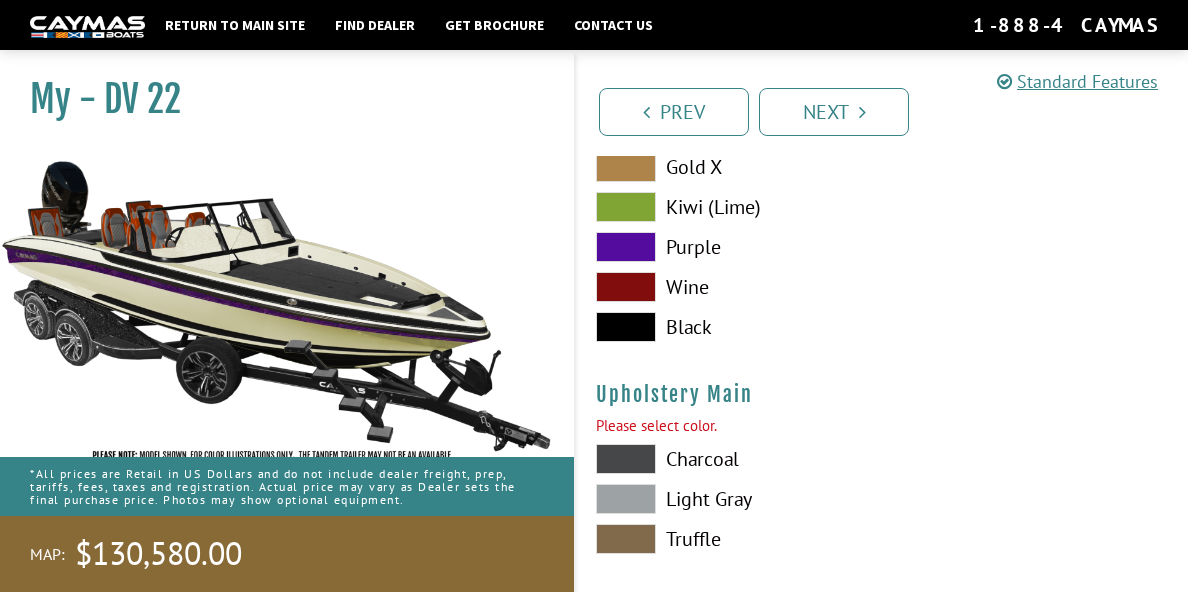 click at bounding box center [626, 459] 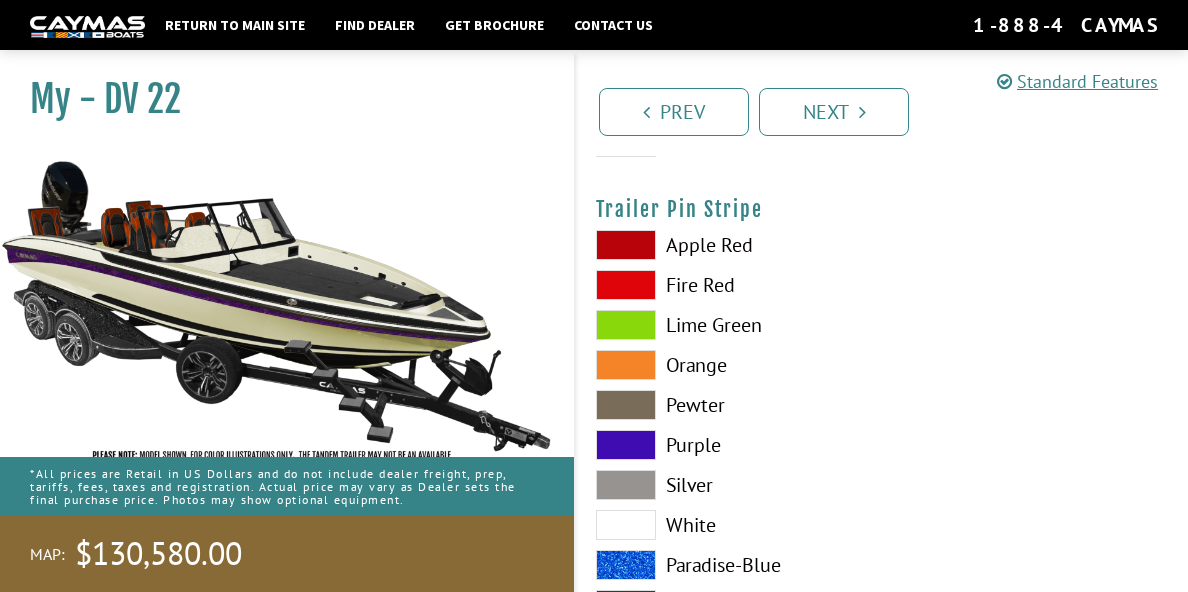scroll, scrollTop: 10348, scrollLeft: 0, axis: vertical 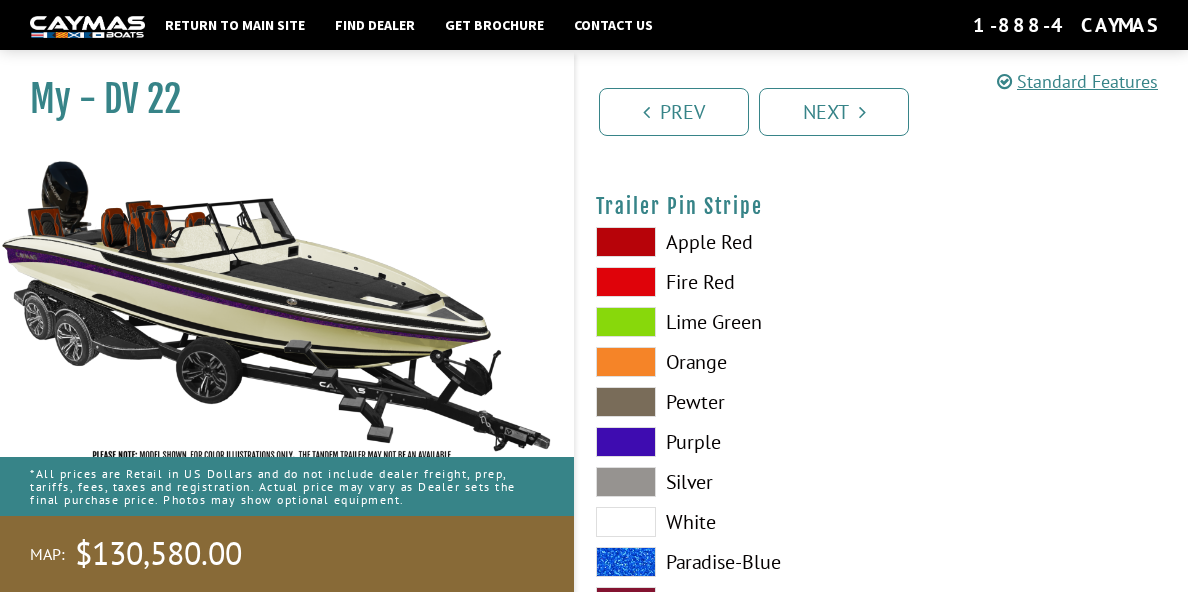 click at bounding box center (626, 282) 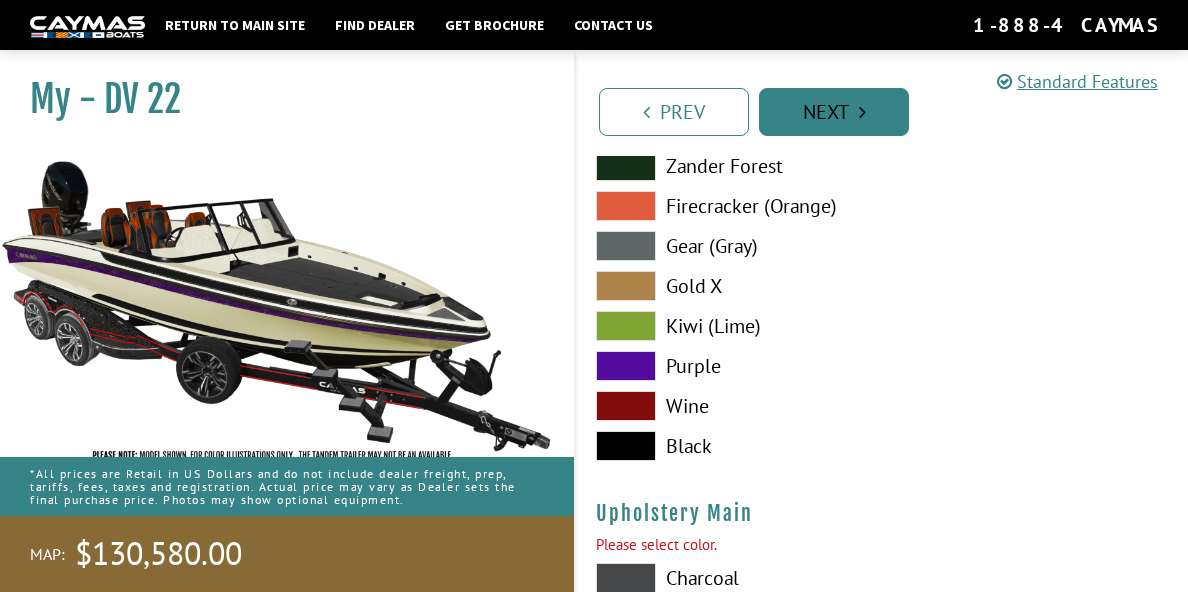 click on "Next" at bounding box center (834, 112) 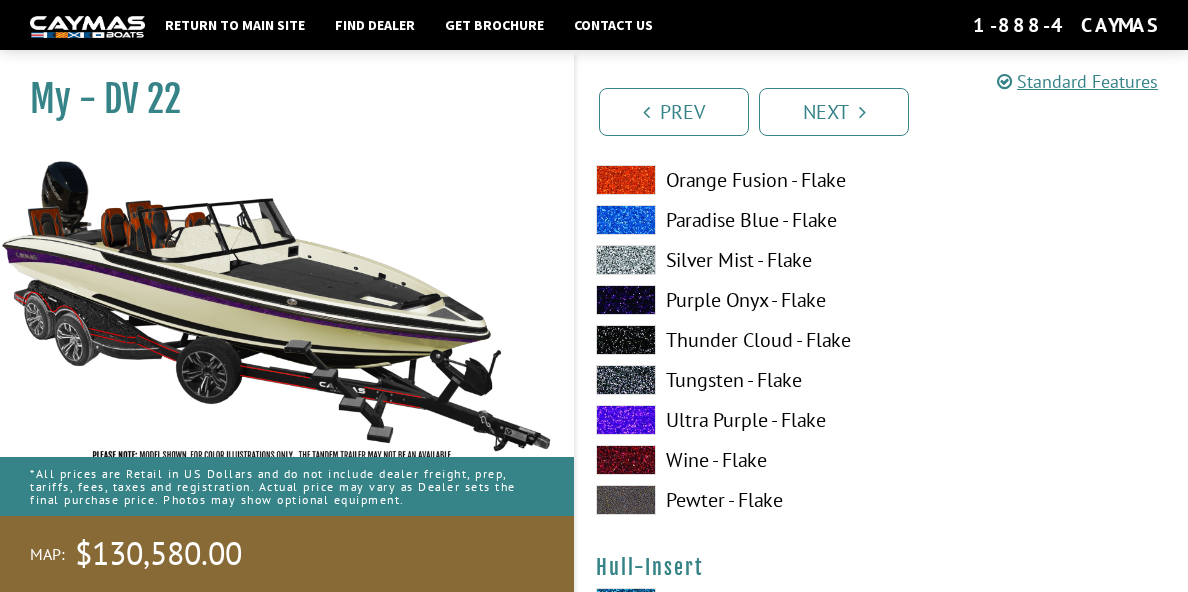 scroll, scrollTop: 6879, scrollLeft: 0, axis: vertical 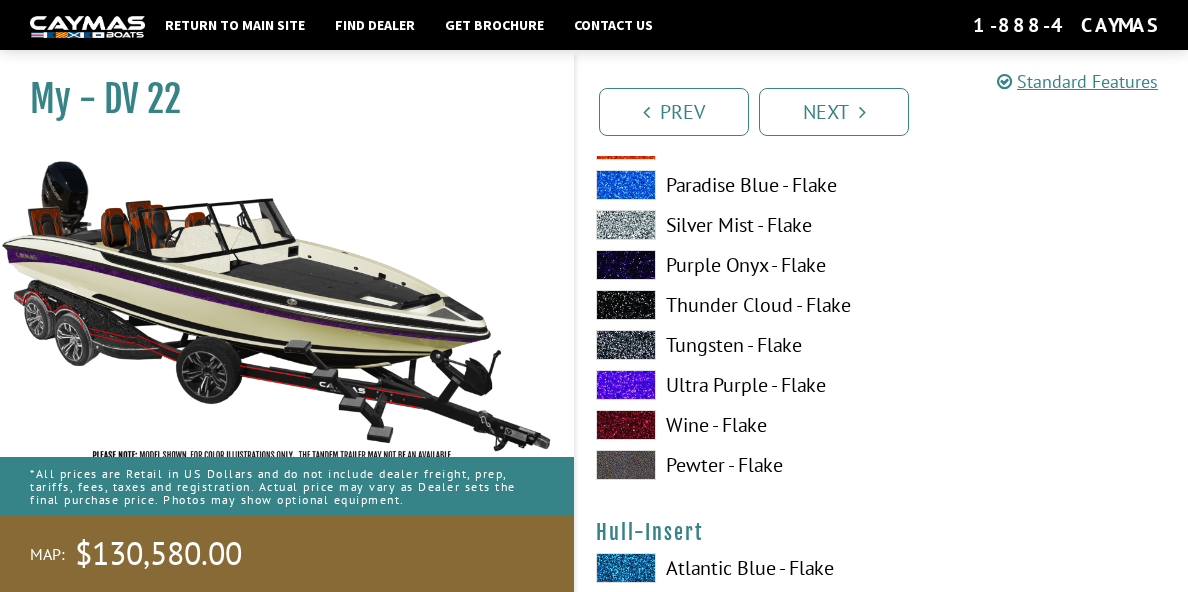 click at bounding box center (626, 465) 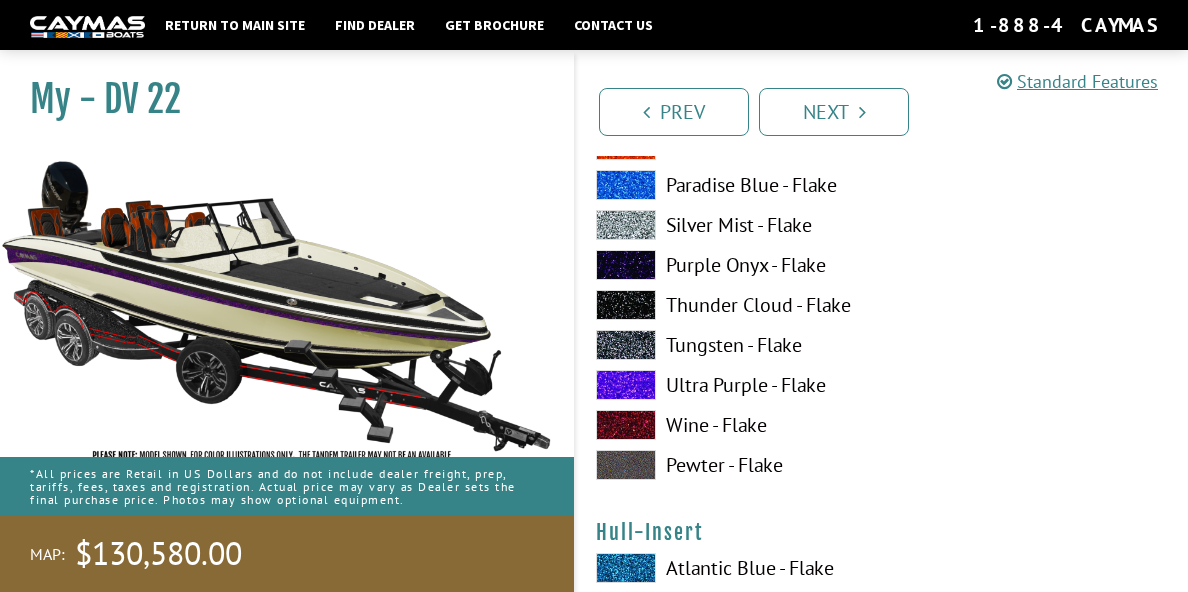 click at bounding box center (626, 425) 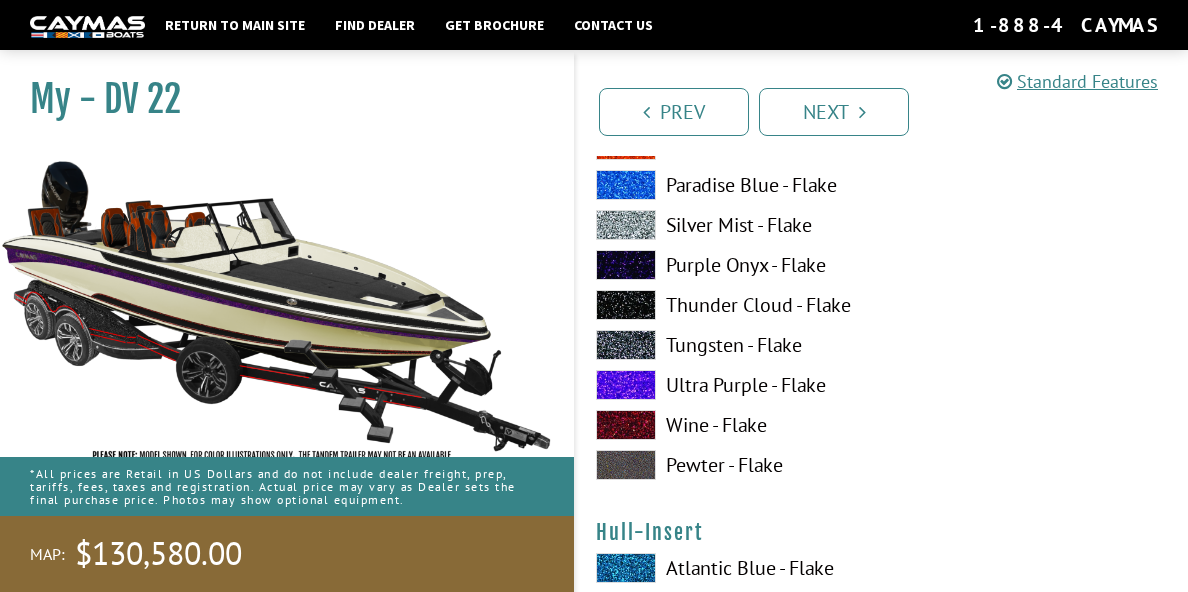 click at bounding box center (626, 385) 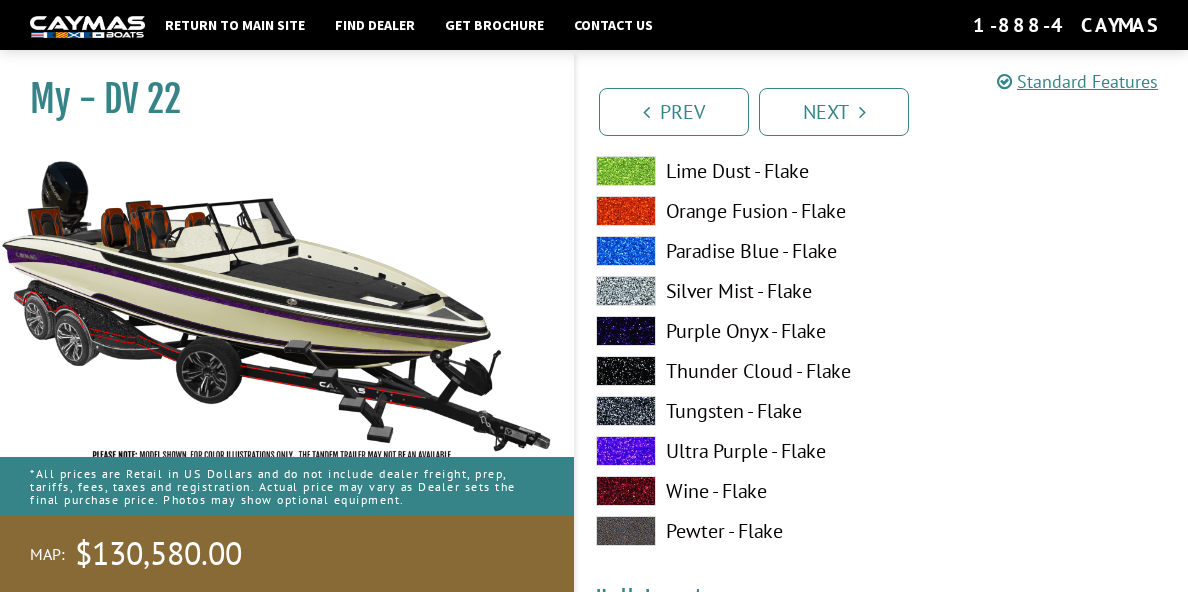 scroll, scrollTop: 6779, scrollLeft: 0, axis: vertical 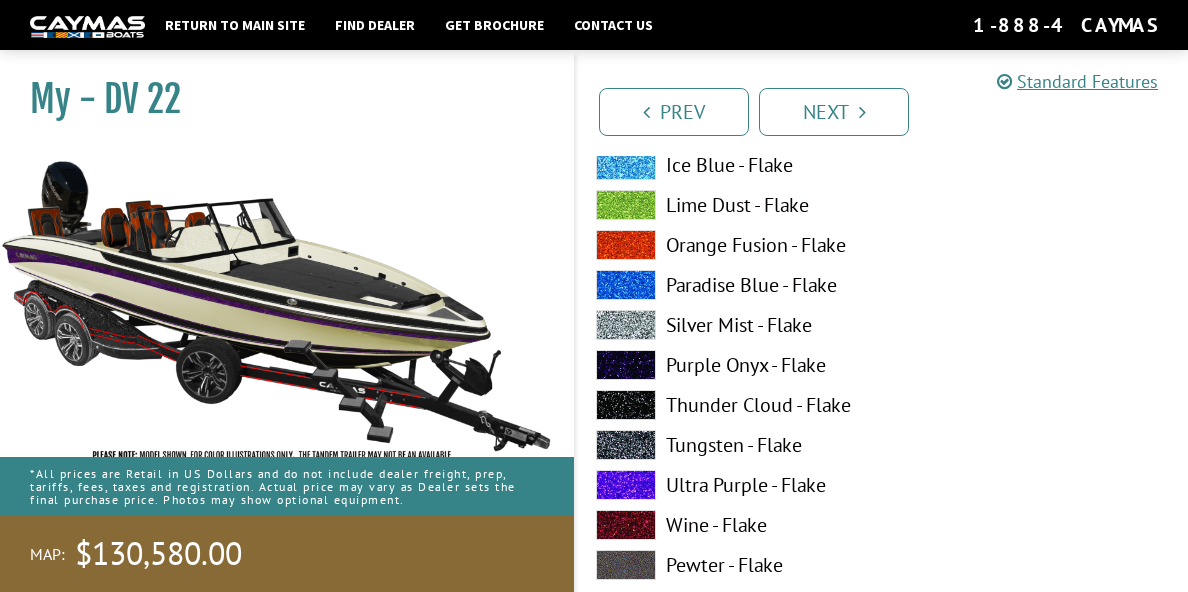 click at bounding box center (626, 165) 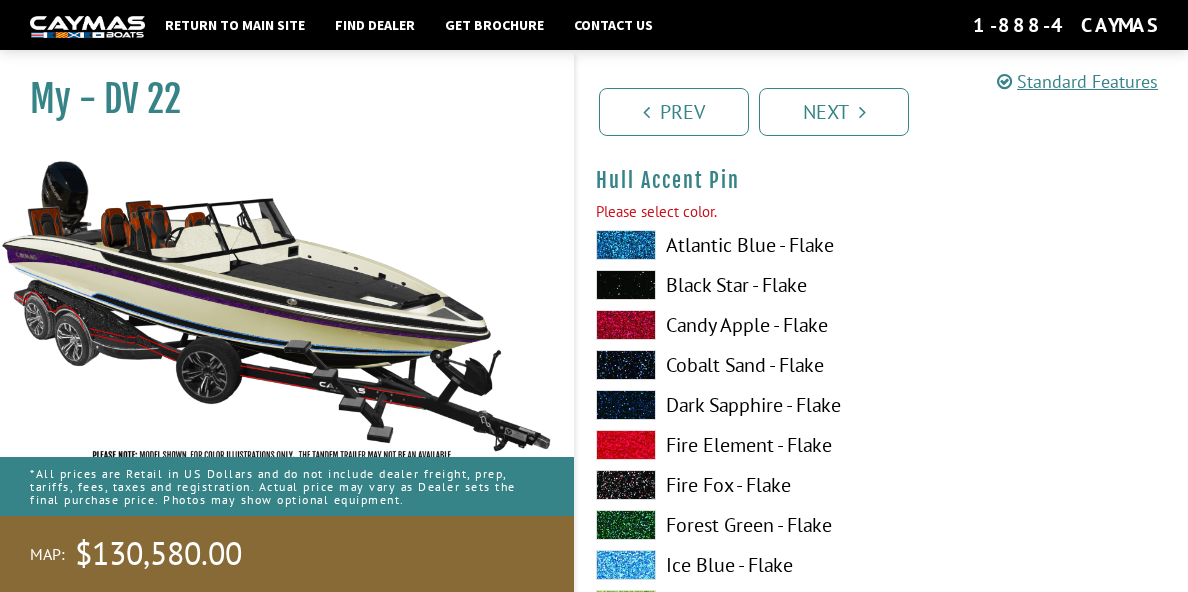 scroll, scrollTop: 6579, scrollLeft: 0, axis: vertical 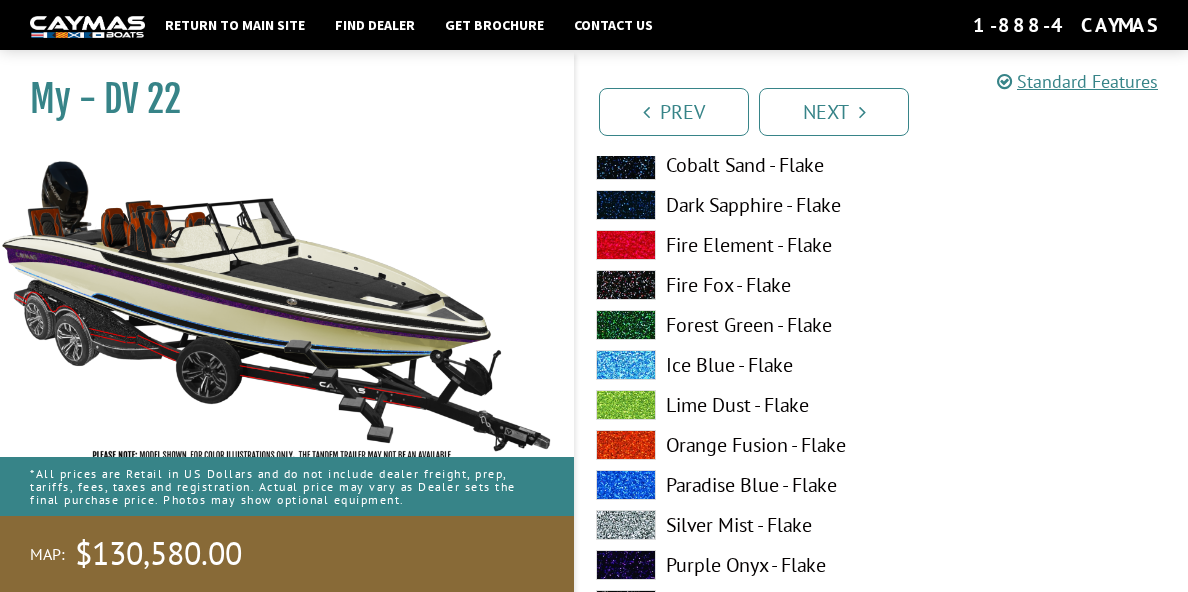 click at bounding box center (626, 245) 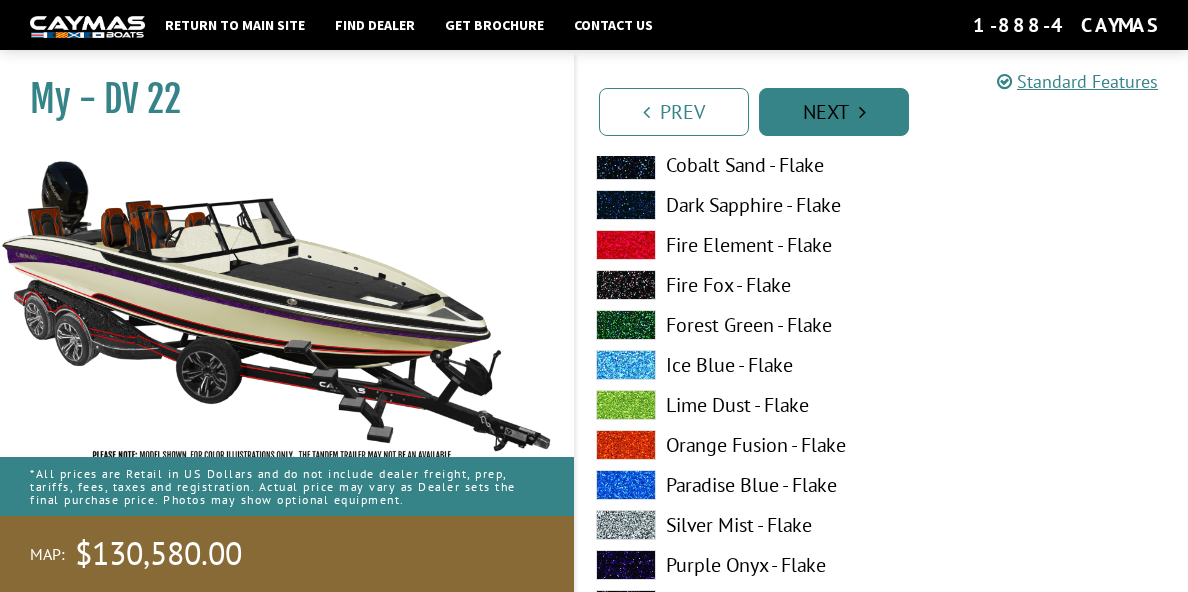 click on "Next" at bounding box center [834, 112] 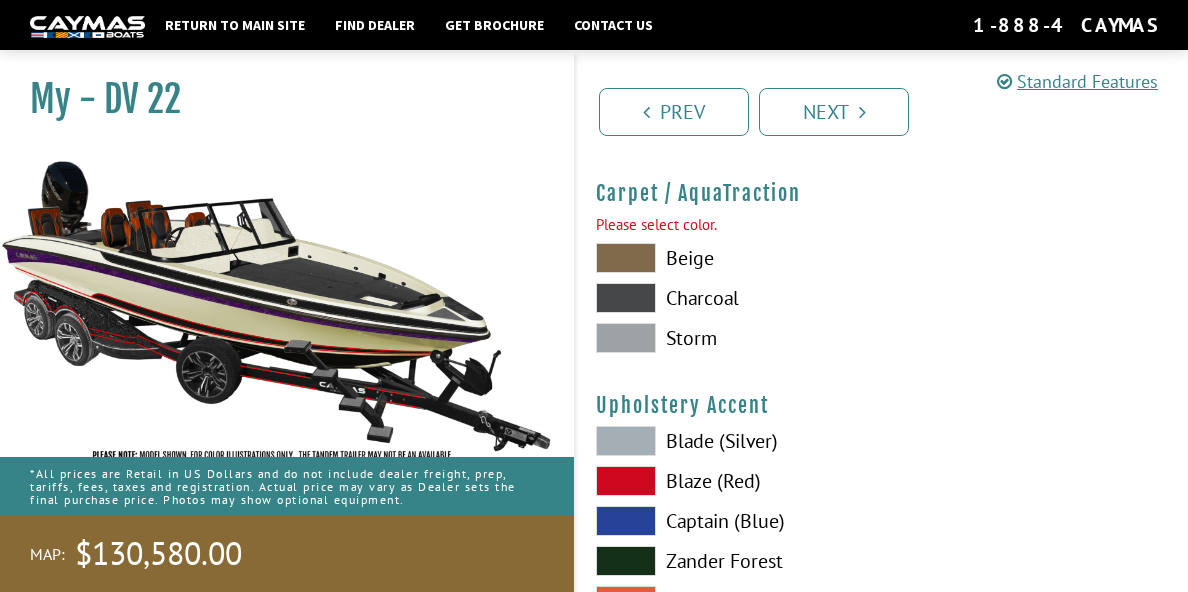 scroll, scrollTop: 9247, scrollLeft: 0, axis: vertical 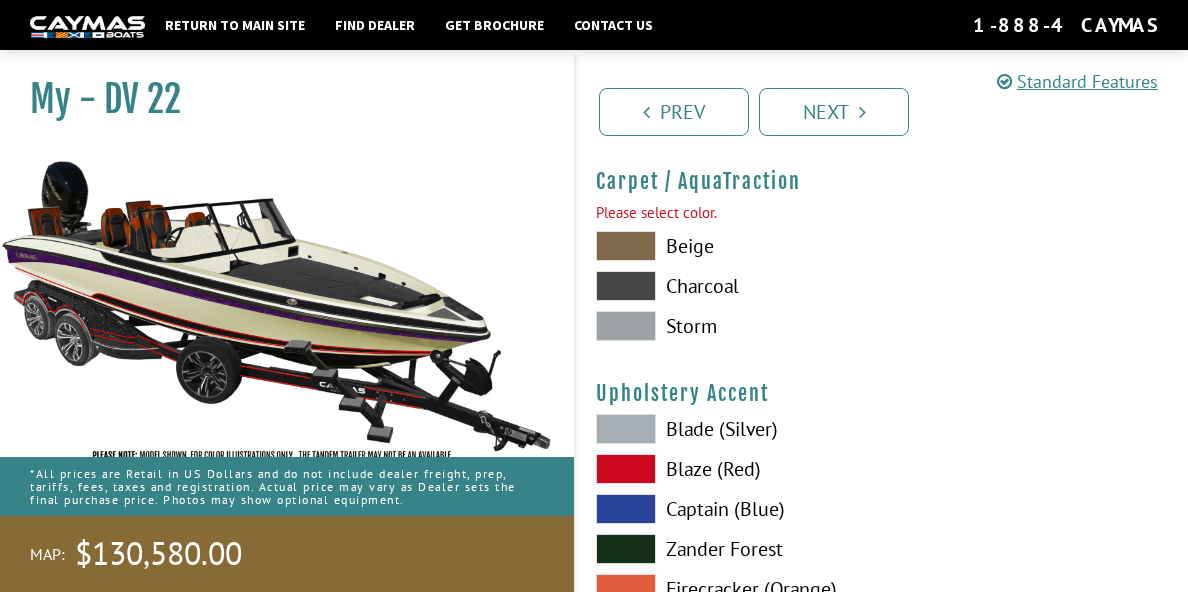 click at bounding box center [626, 286] 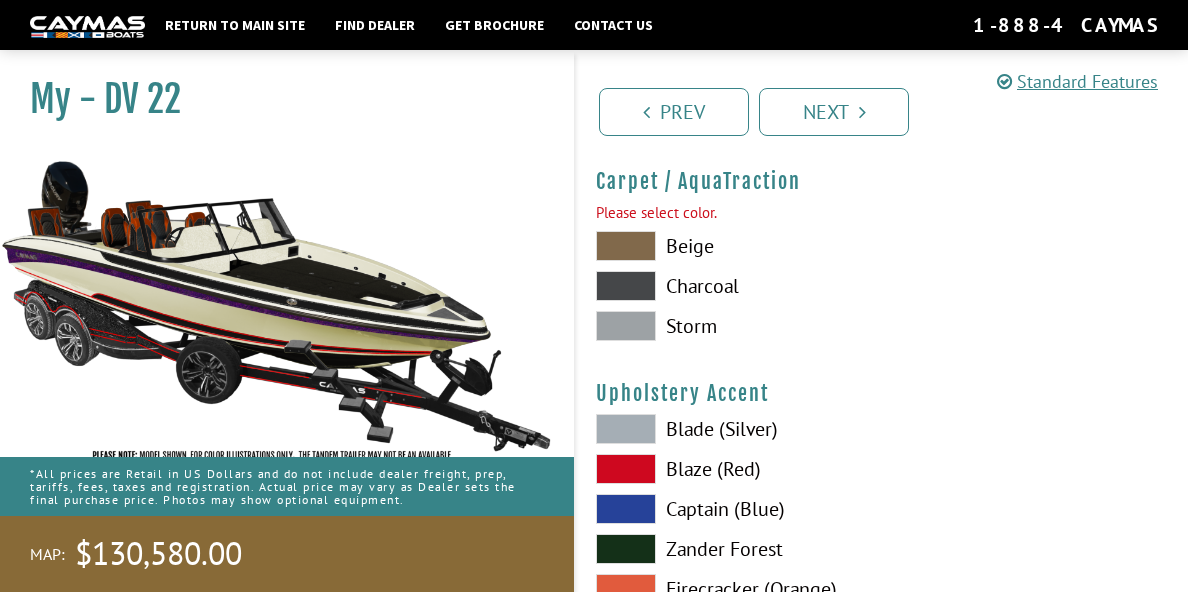 click at bounding box center (626, 246) 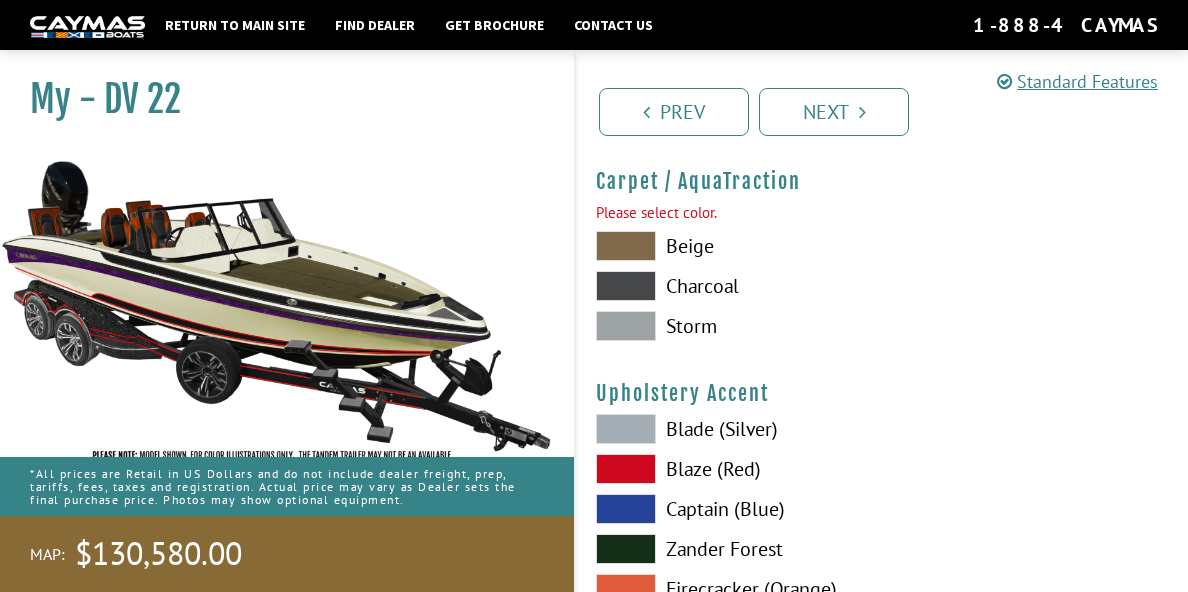 click at bounding box center [626, 326] 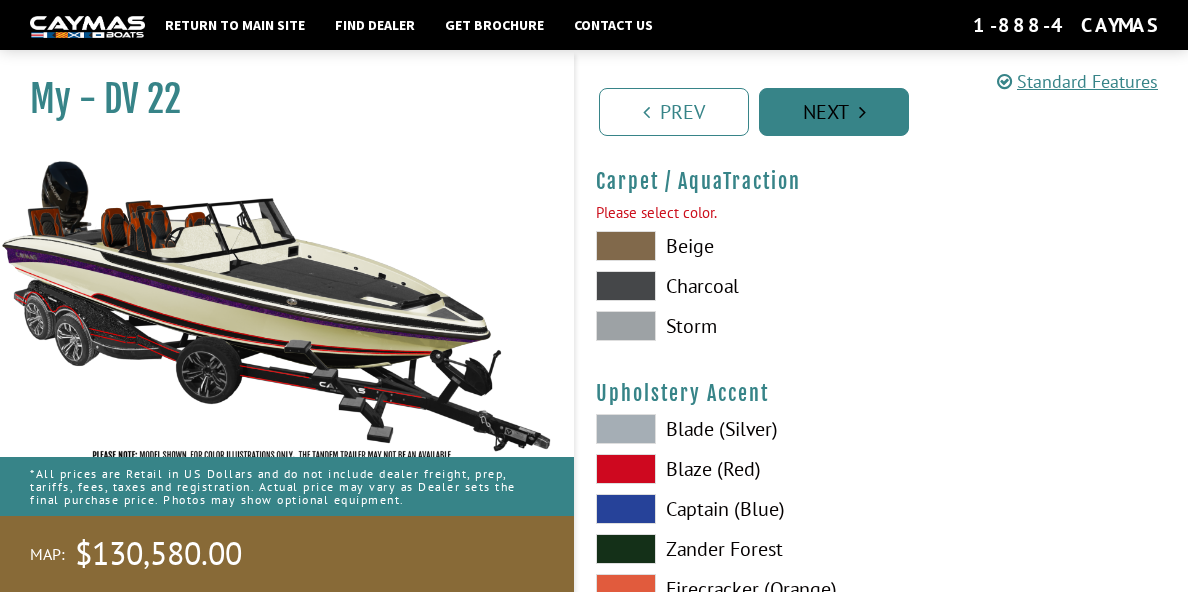 click on "Next" at bounding box center (834, 112) 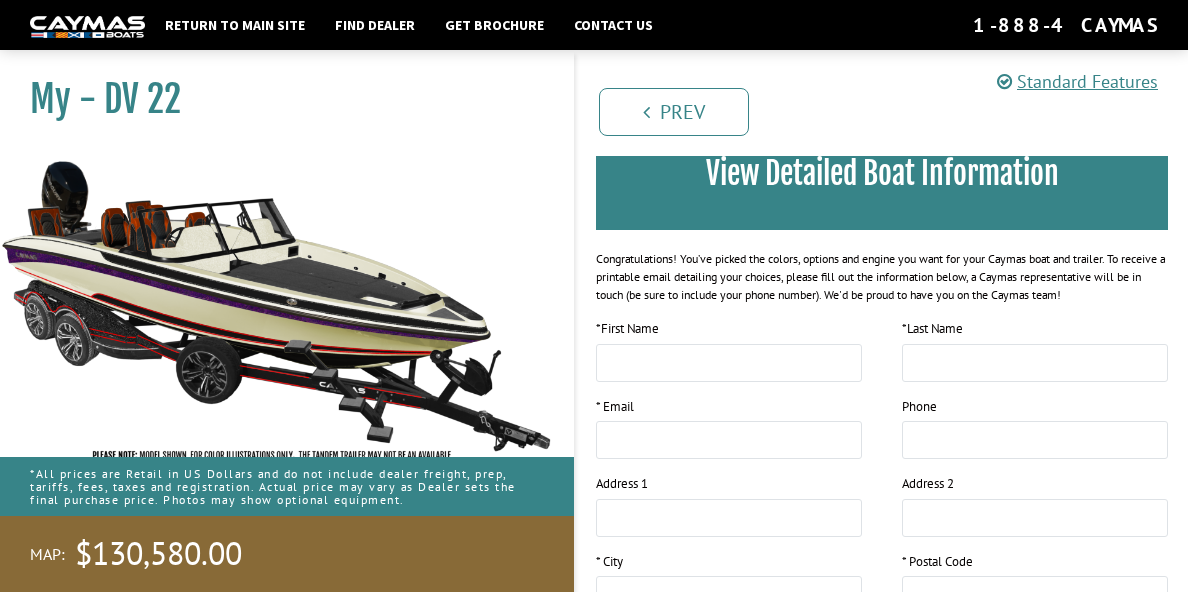 scroll, scrollTop: 200, scrollLeft: 0, axis: vertical 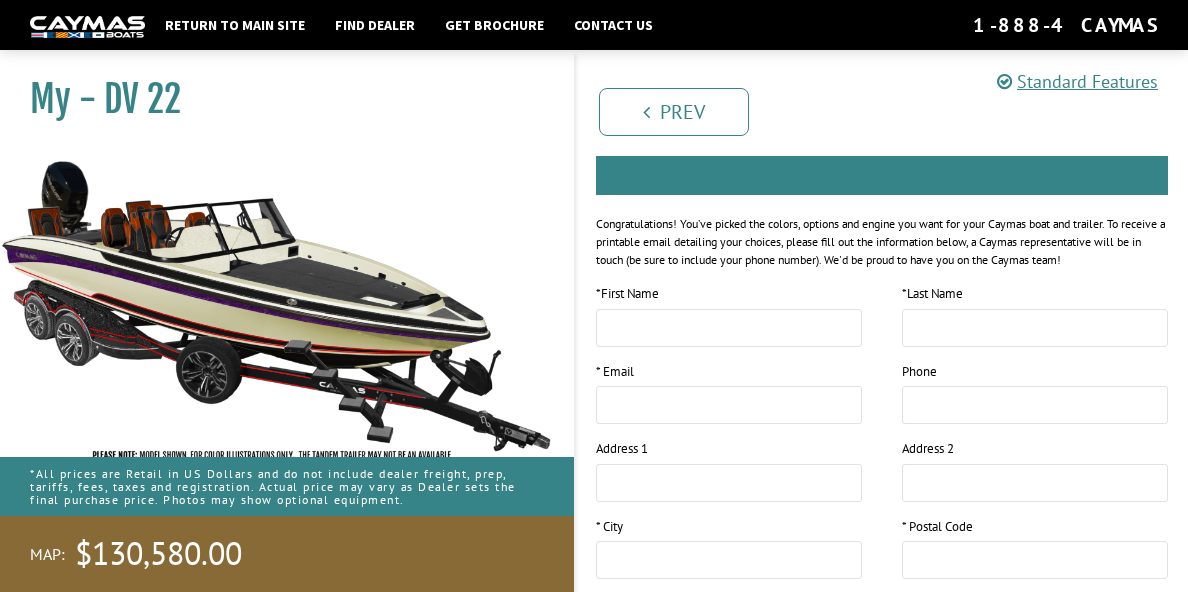 click at bounding box center (277, 315) 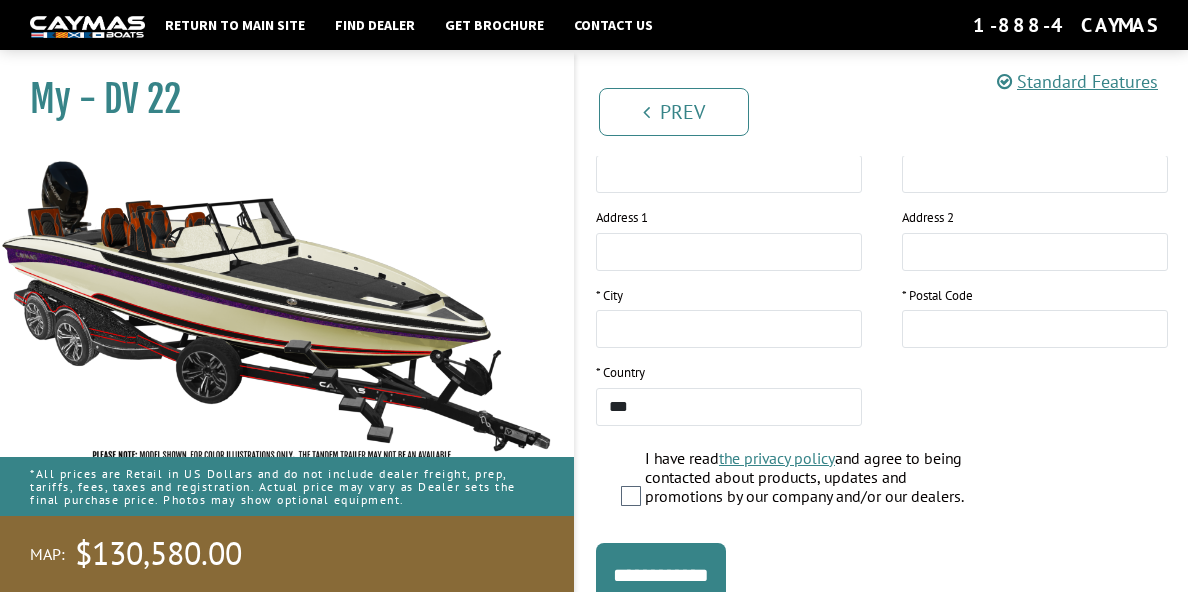 scroll, scrollTop: 500, scrollLeft: 0, axis: vertical 